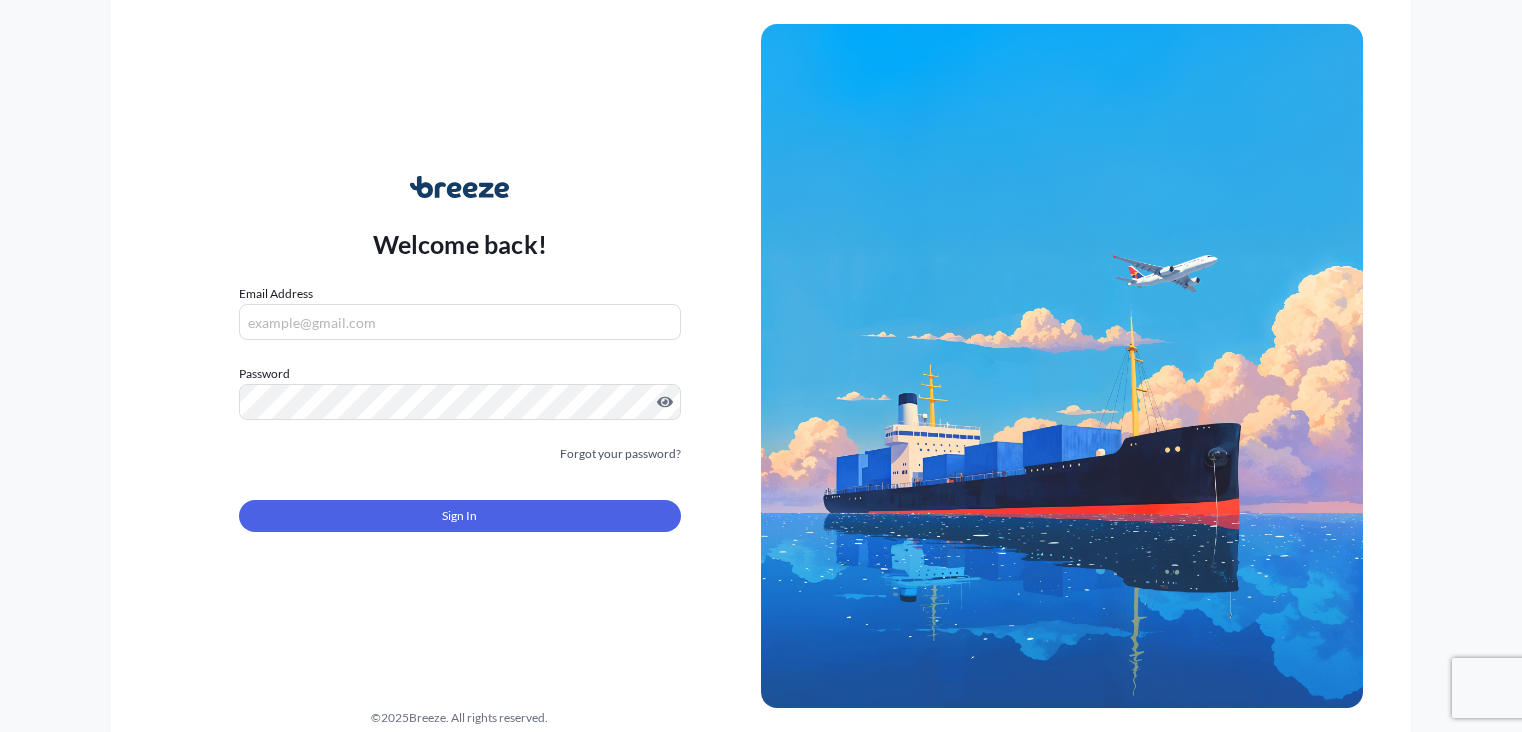 scroll, scrollTop: 0, scrollLeft: 0, axis: both 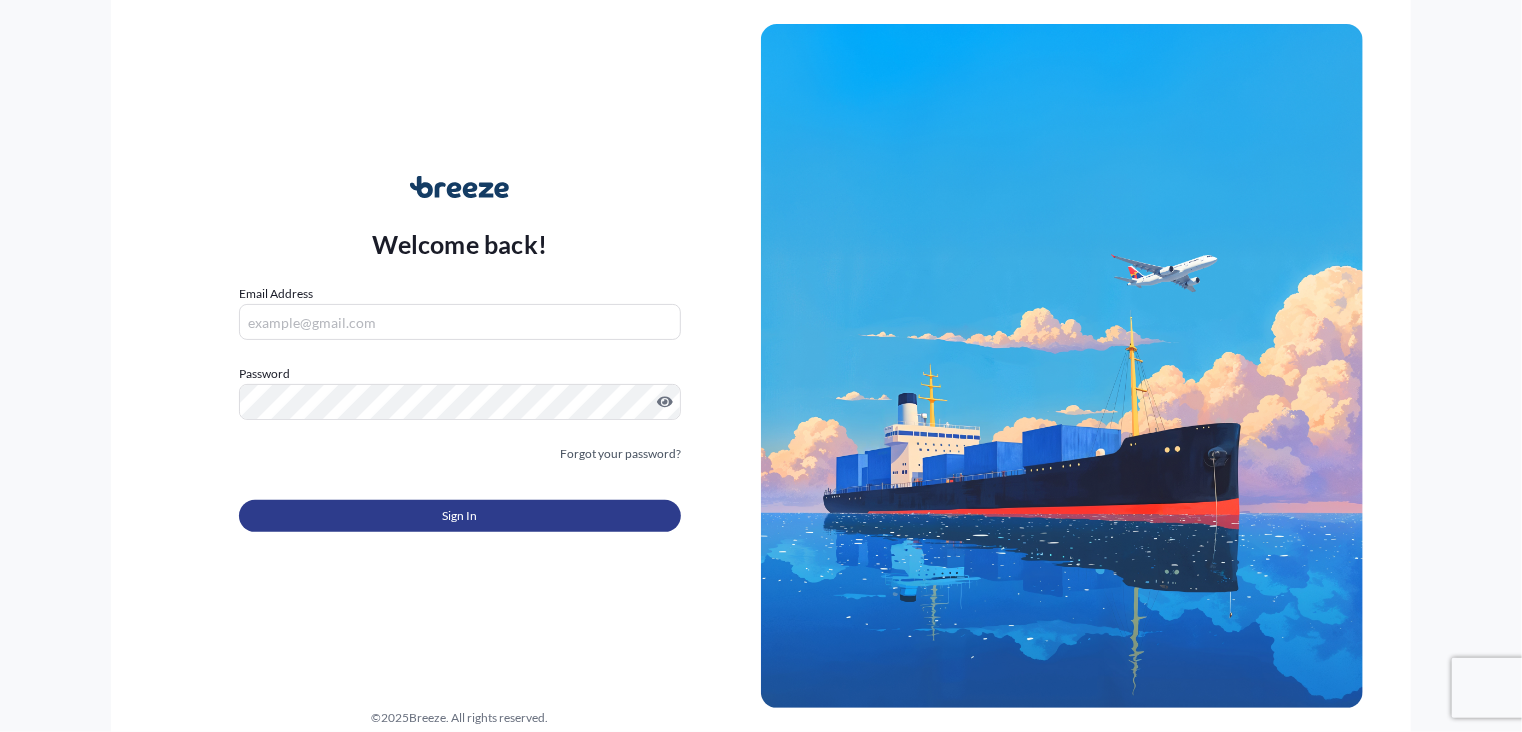 type on "[EMAIL]" 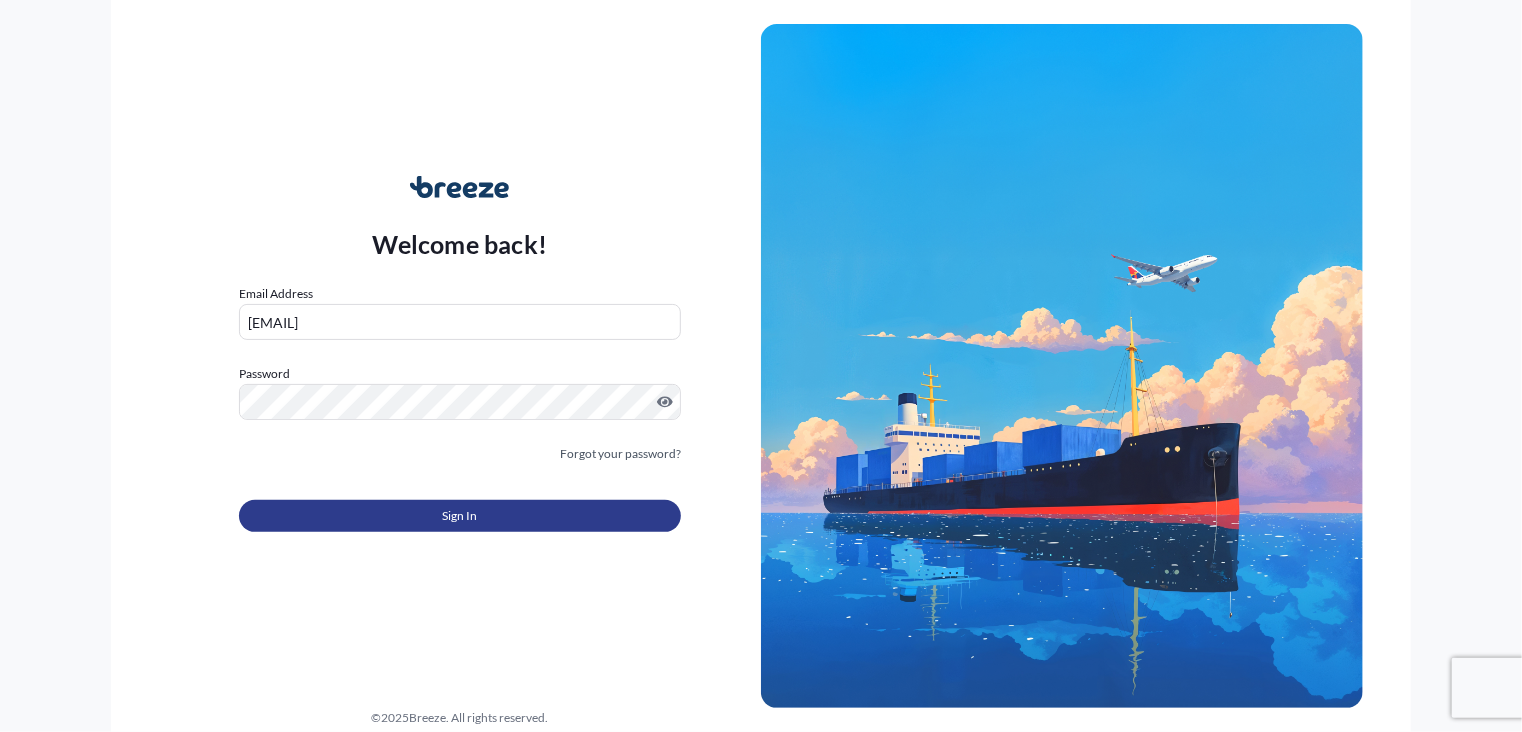 click on "Sign In" at bounding box center [460, 516] 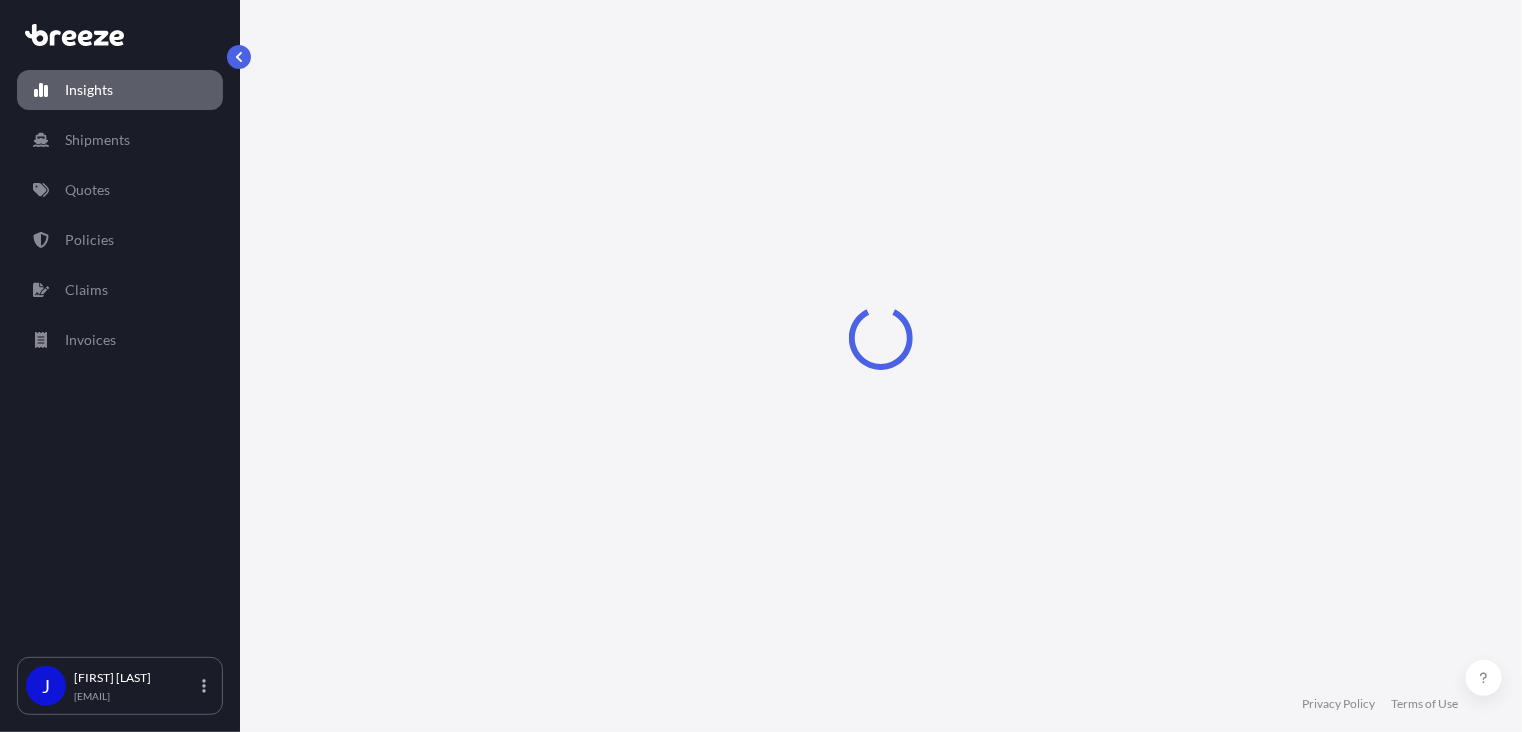select on "2025" 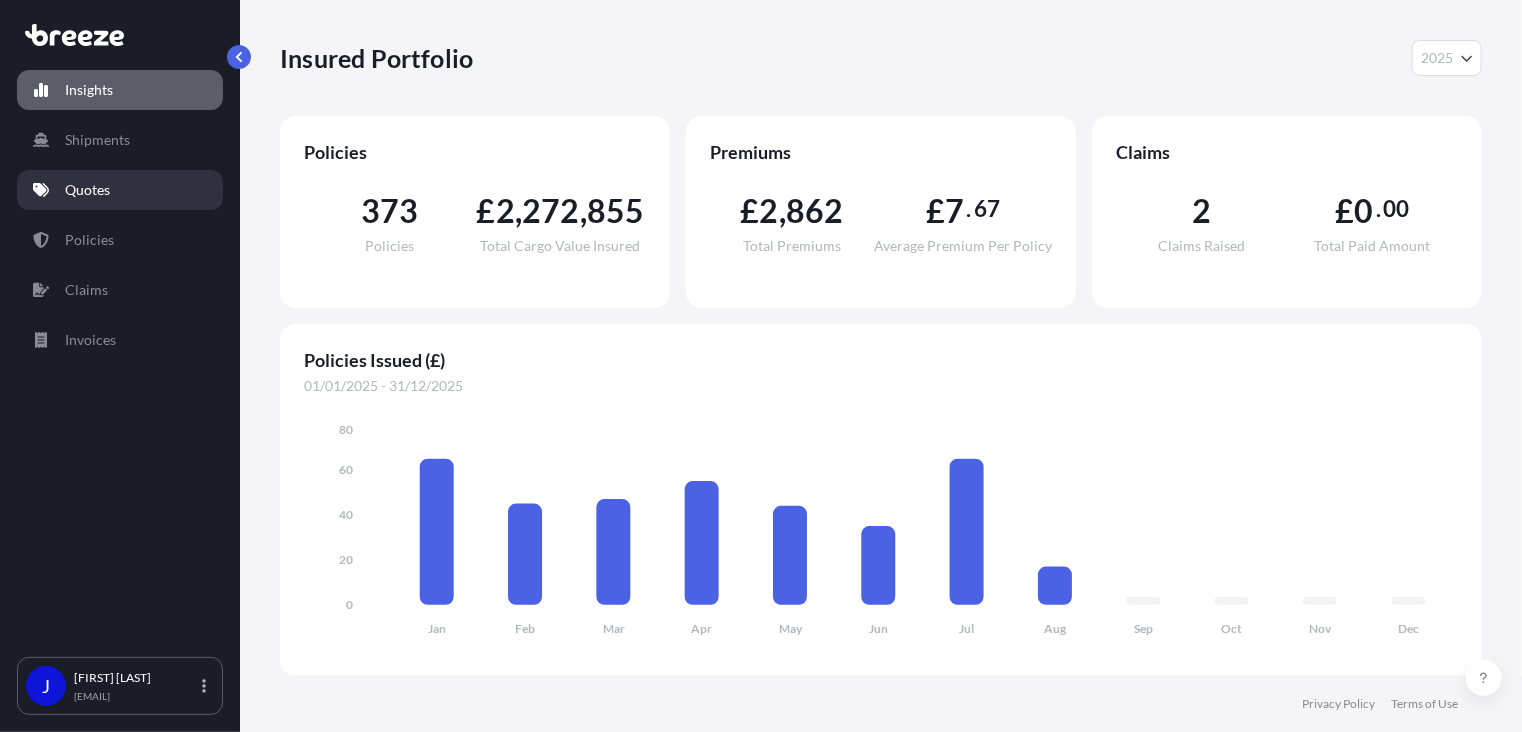 click on "Quotes" at bounding box center [87, 190] 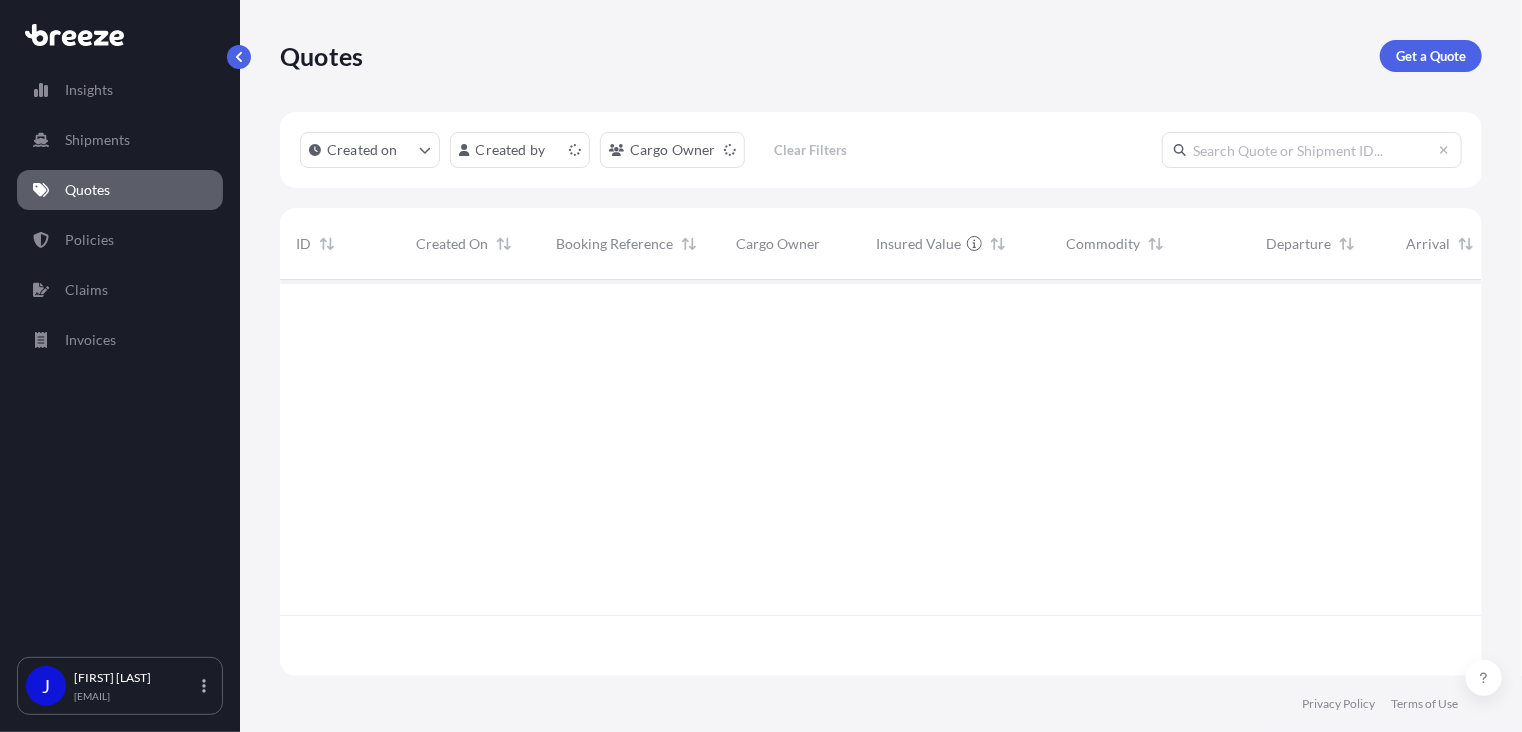 scroll, scrollTop: 16, scrollLeft: 16, axis: both 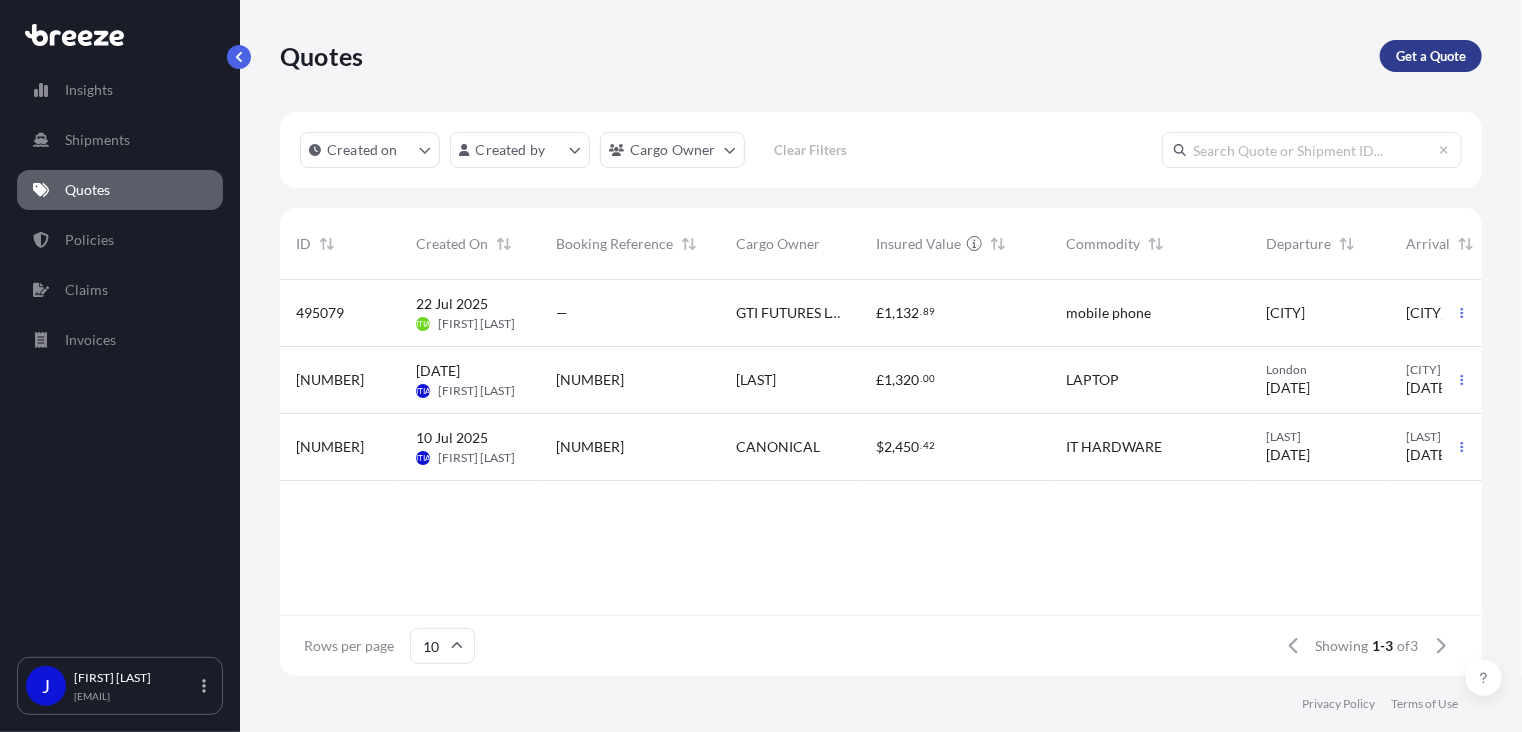 click on "Get a Quote" at bounding box center [1431, 56] 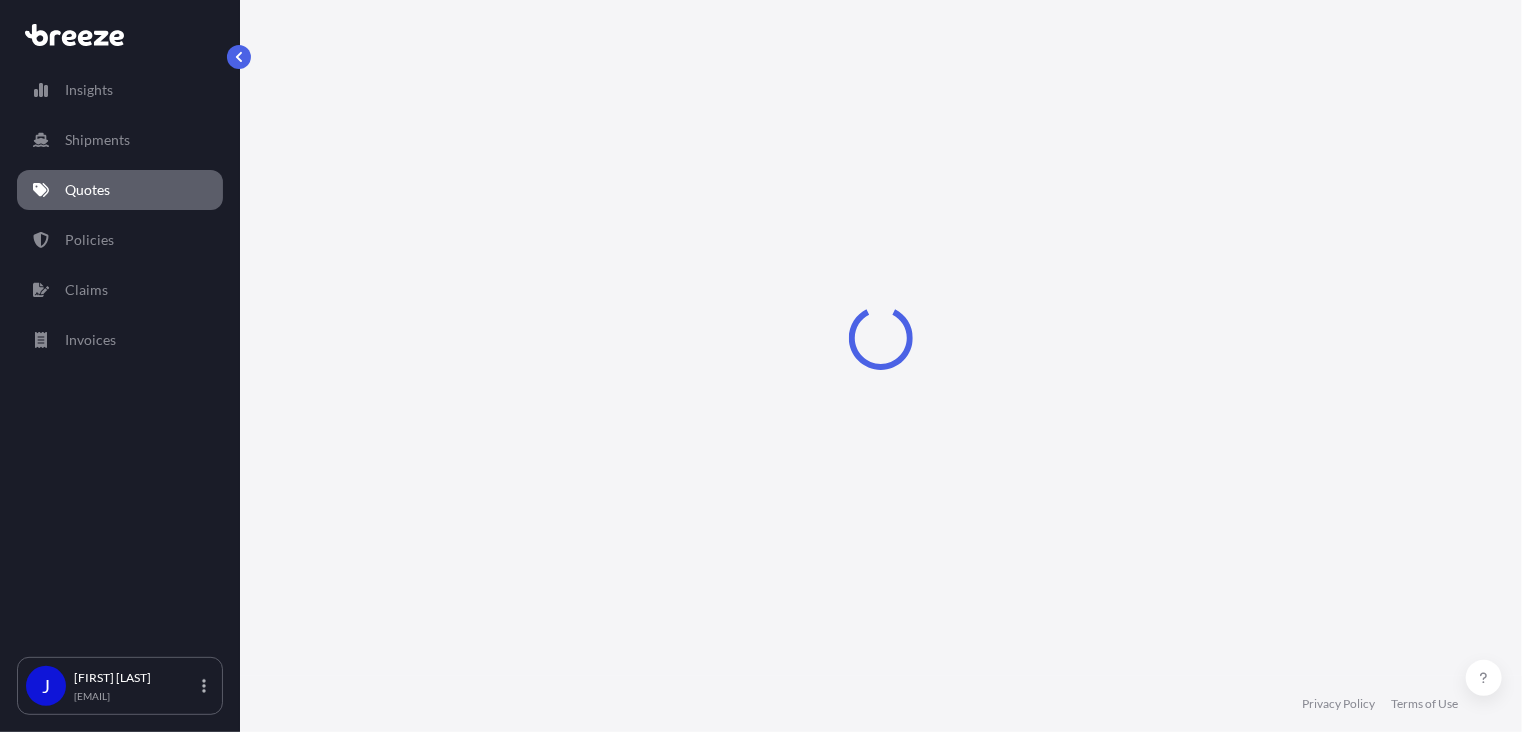 select on "Sea" 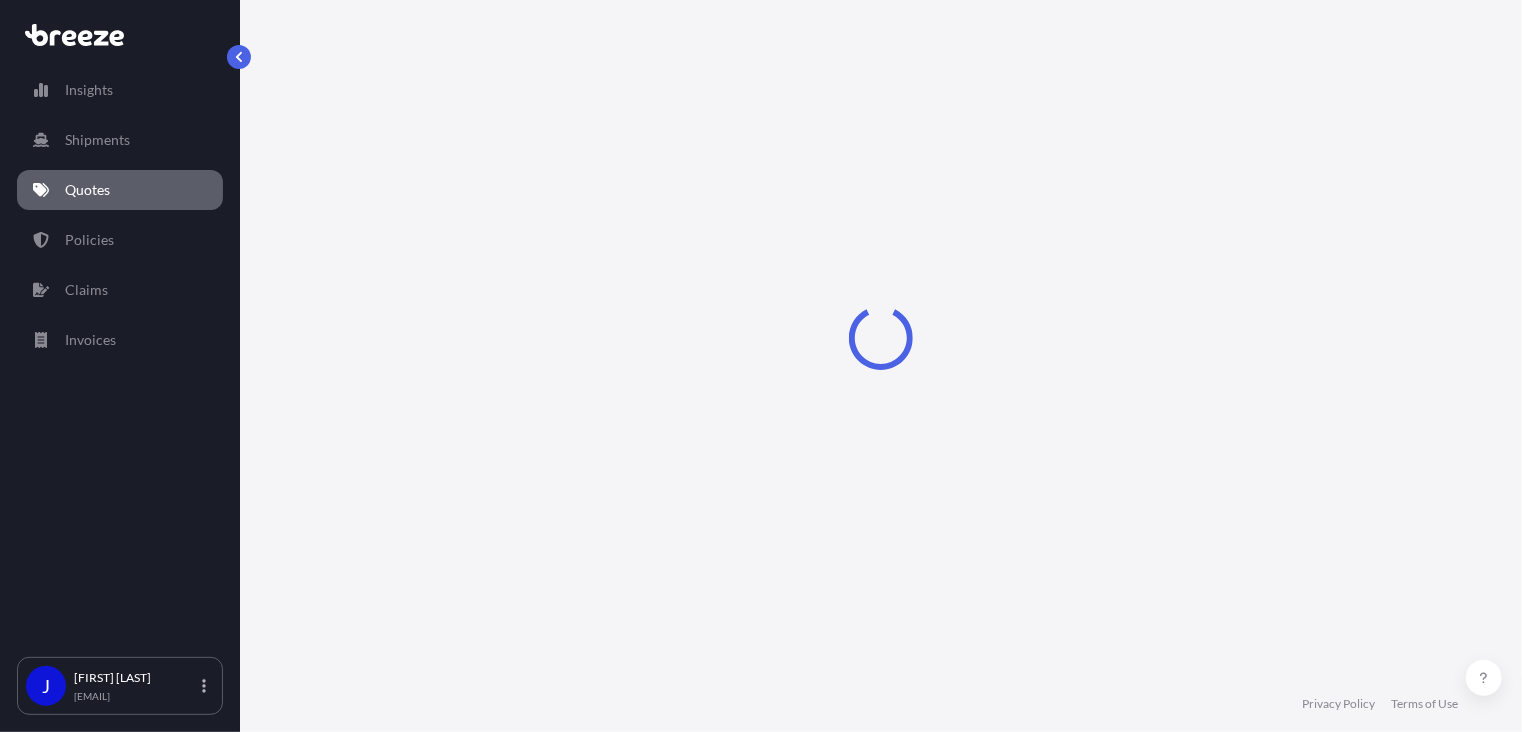 select on "1" 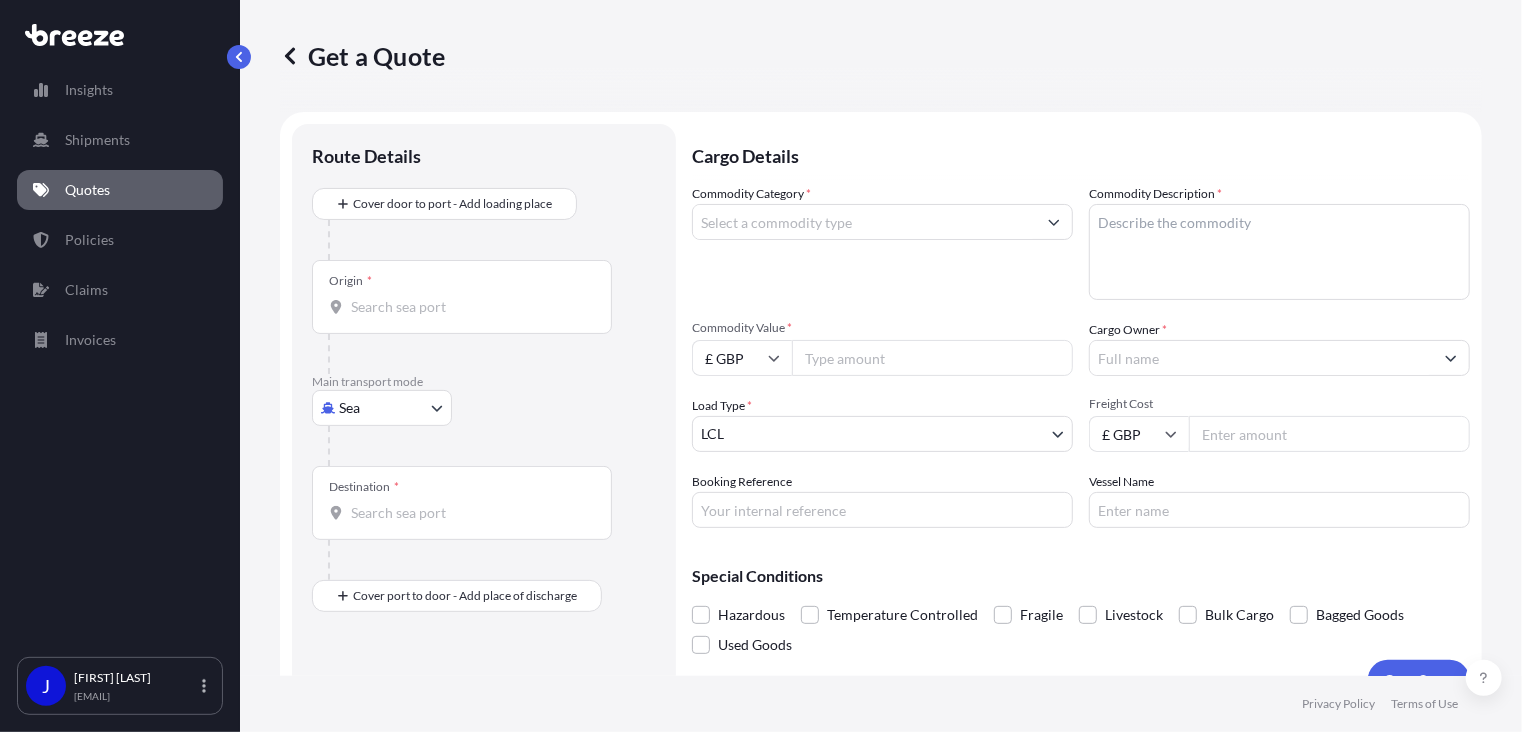 scroll, scrollTop: 32, scrollLeft: 0, axis: vertical 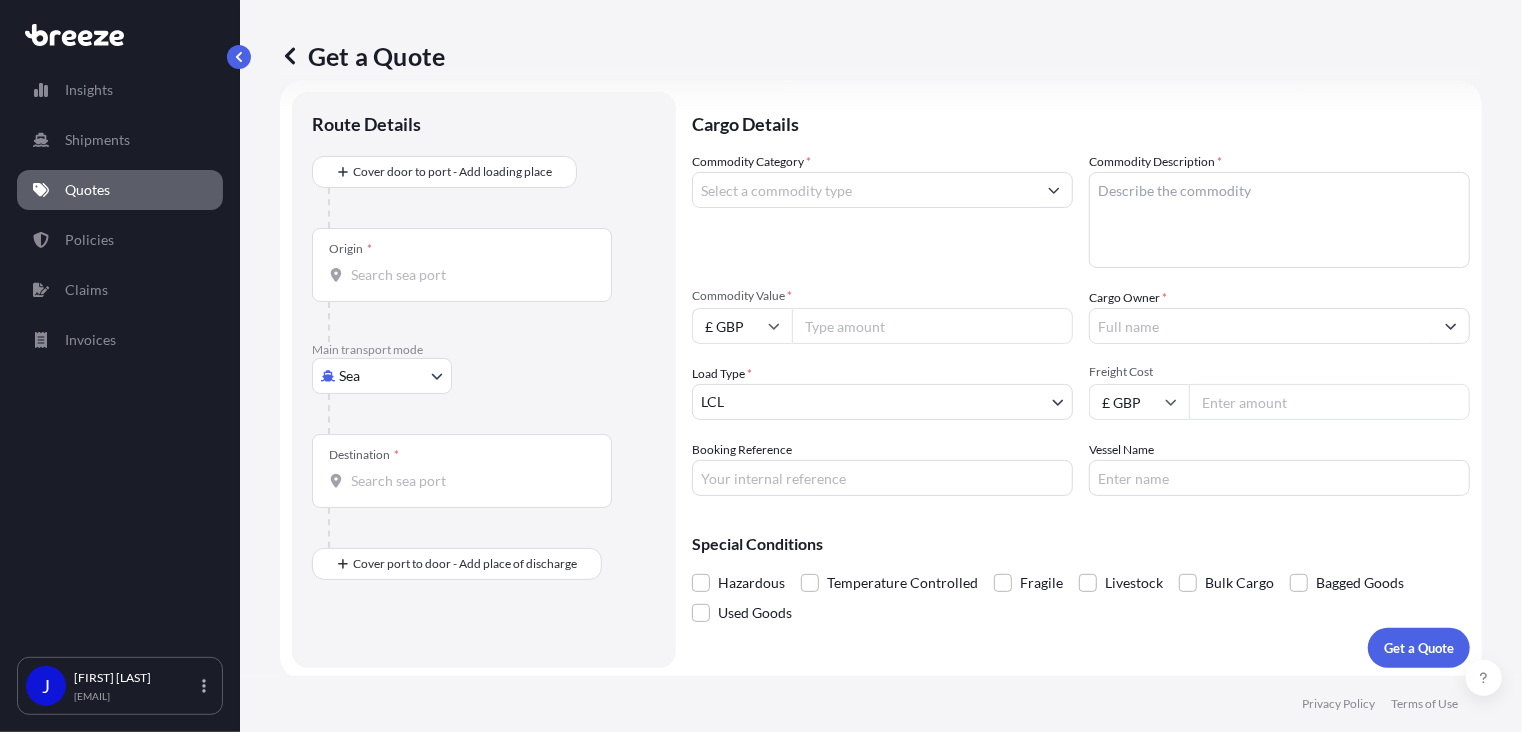 click on "Insights Shipments Quotes Policies Claims Invoices J [FIRST]   [LAST] [EMAIL] Get a Quote Route Details   Cover door to port - Add loading place Place of loading Road Road Rail Origin * Main transport mode Sea Sea Air Road Rail Destination * Cover port to door - Add place of discharge Road Road Rail Place of Discharge Cargo Details Commodity Category * Commodity Description * Commodity Value   * £ GBP Cargo Owner * Load Type * LCL LCL FCL Freight Cost   £ GBP Booking Reference Vessel Name Special Conditions Hazardous Temperature Controlled Fragile Livestock Bulk Cargo Bagged Goods Used Goods Get a Quote Privacy Policy Terms of Use
[NUMBER]" at bounding box center [761, 366] 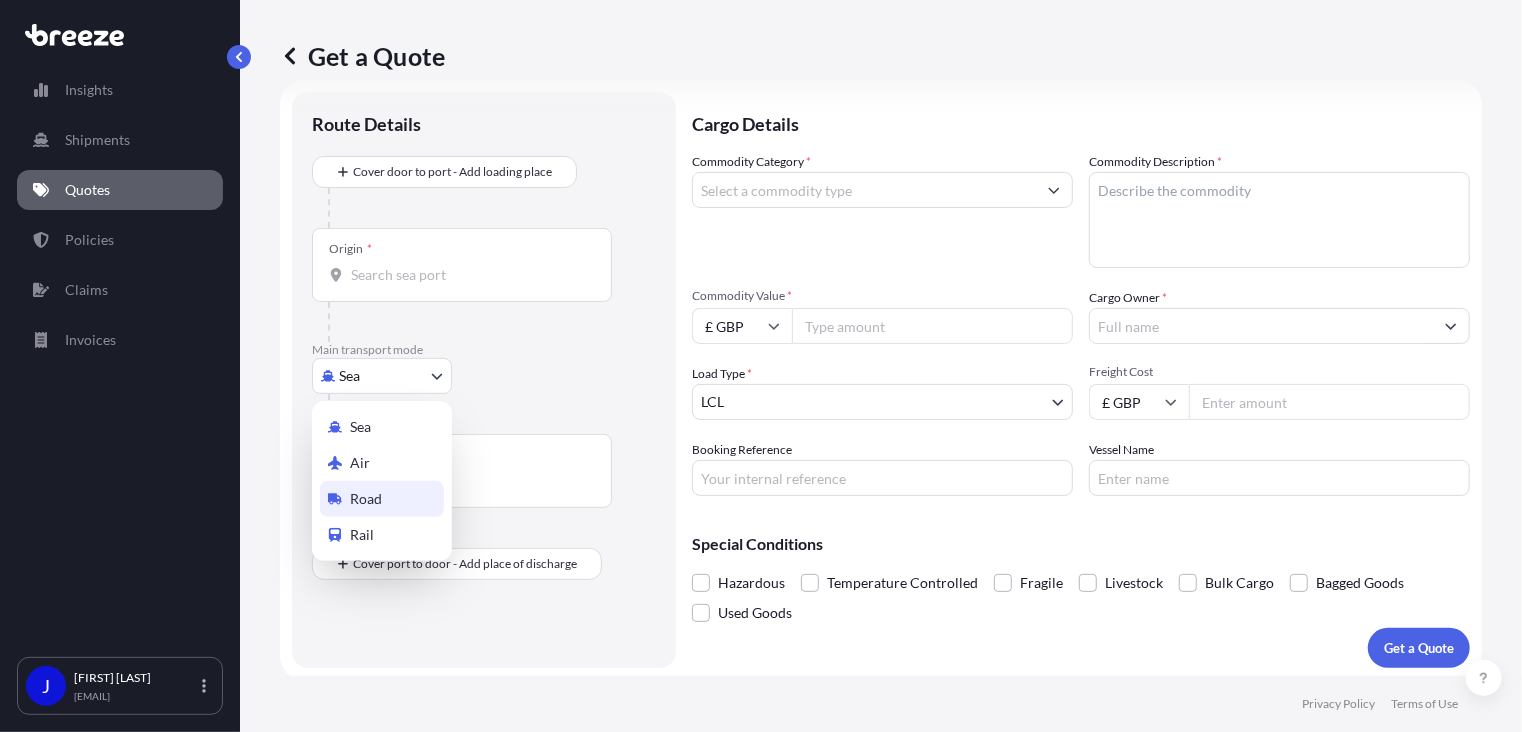 click on "Road" at bounding box center (382, 499) 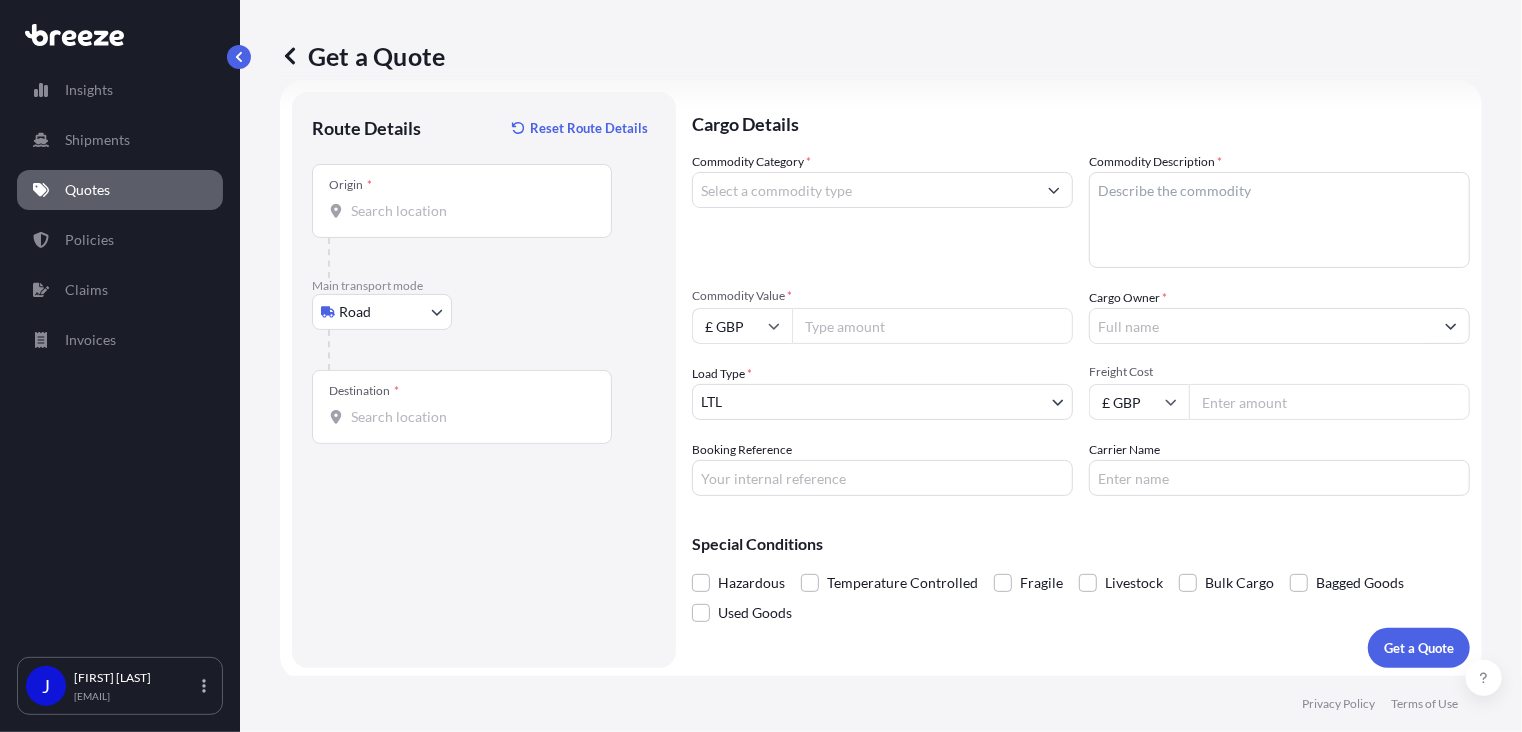 click on "Origin *" at bounding box center [462, 201] 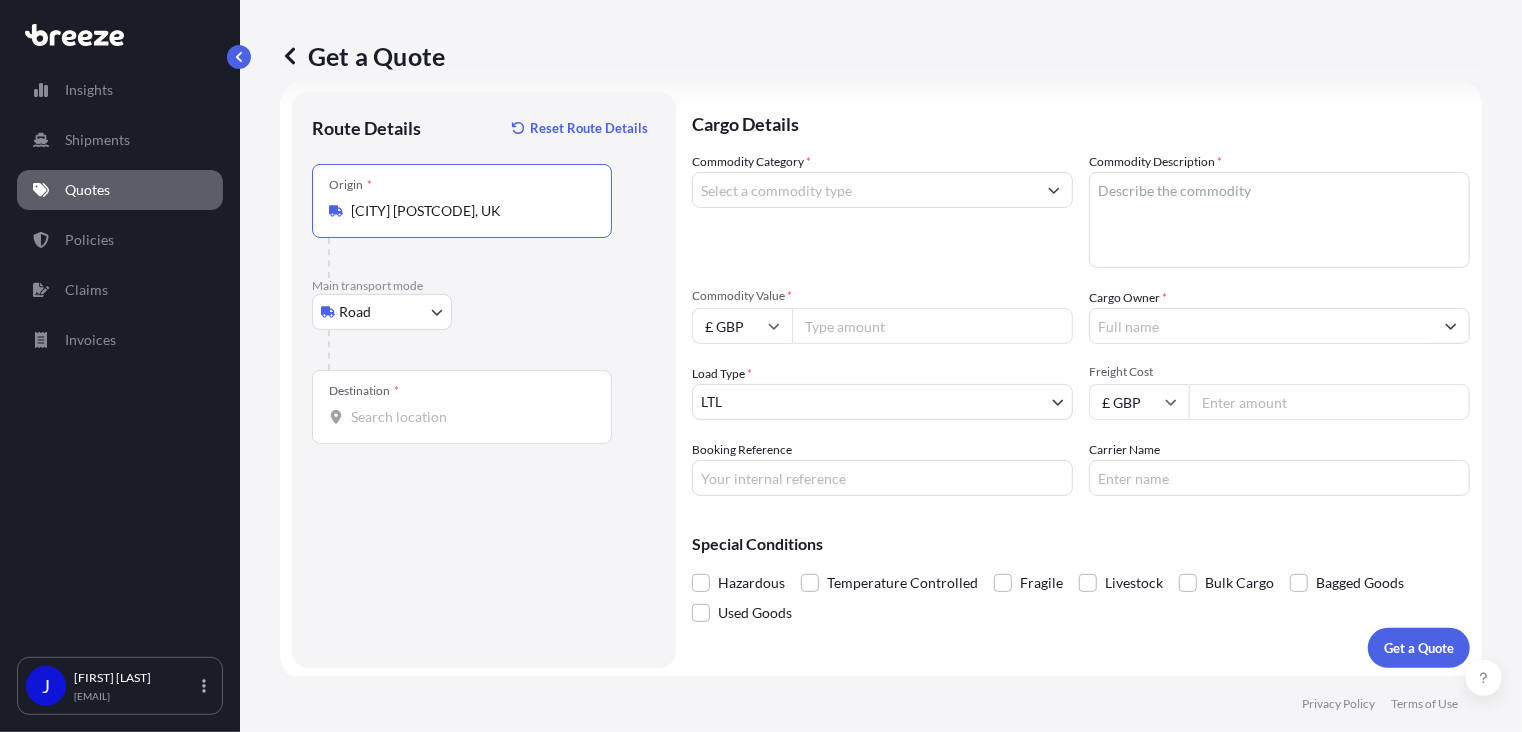 type on "[CITY] [POSTCODE], UK" 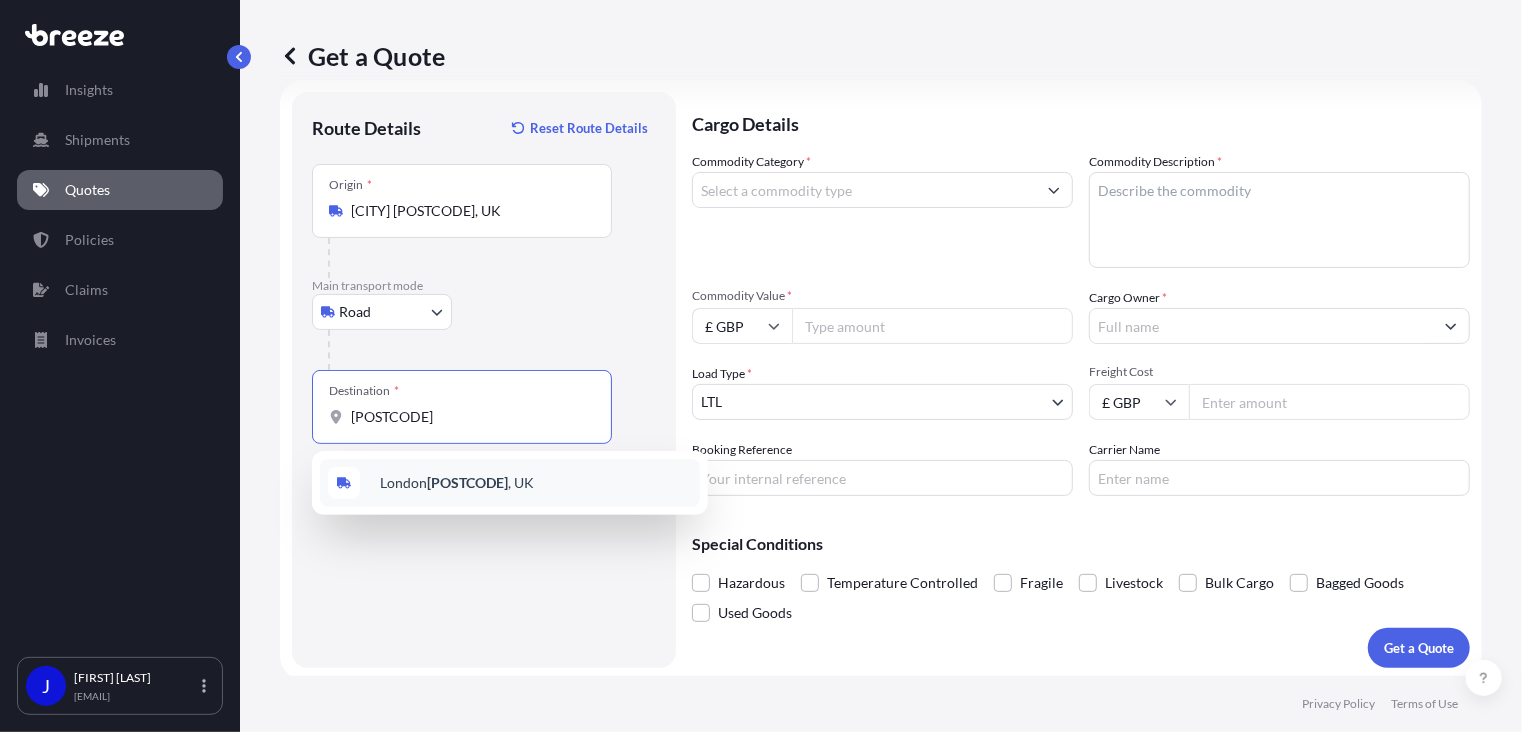 click on "[CITY] [POSTCODE] , UK" at bounding box center [510, 483] 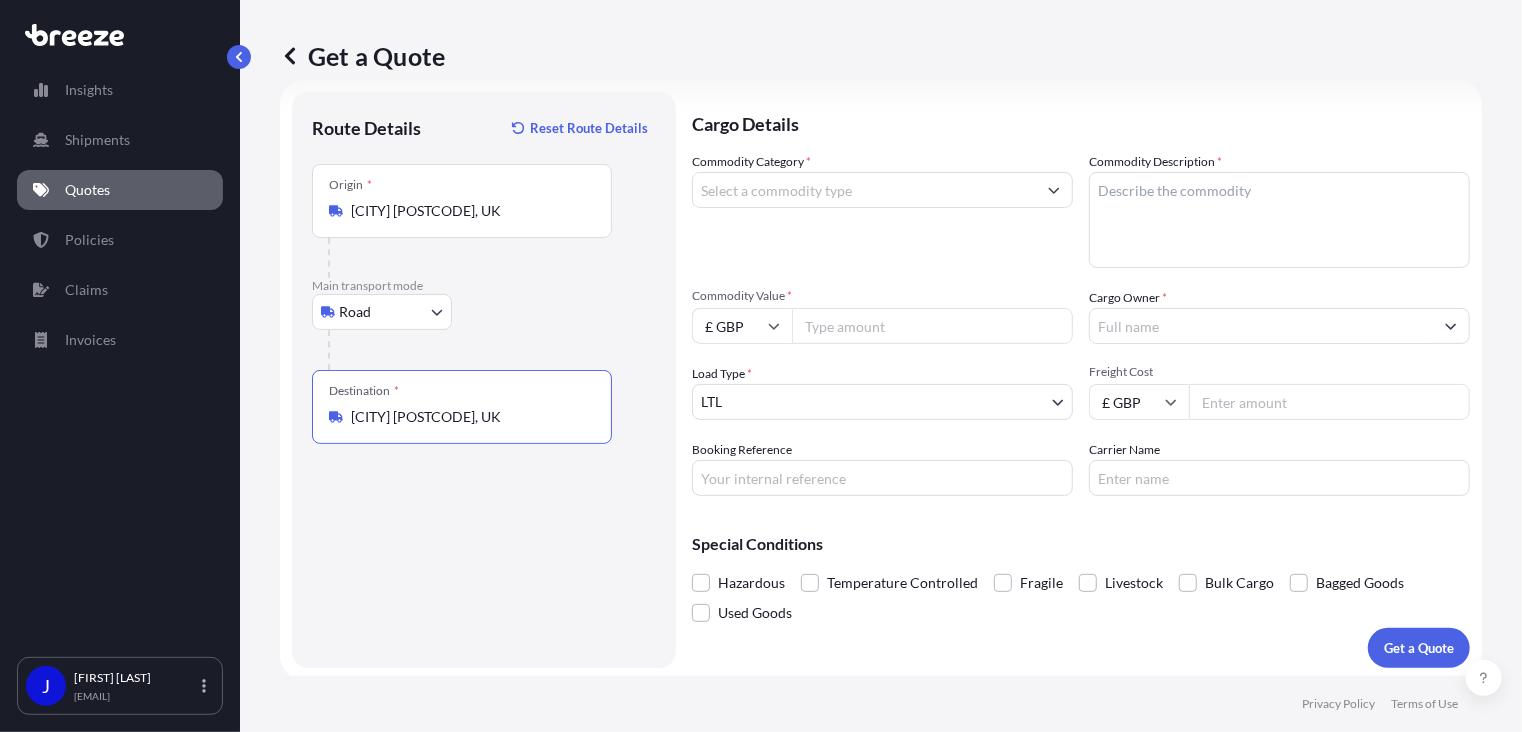 type on "[CITY] [POSTCODE], UK" 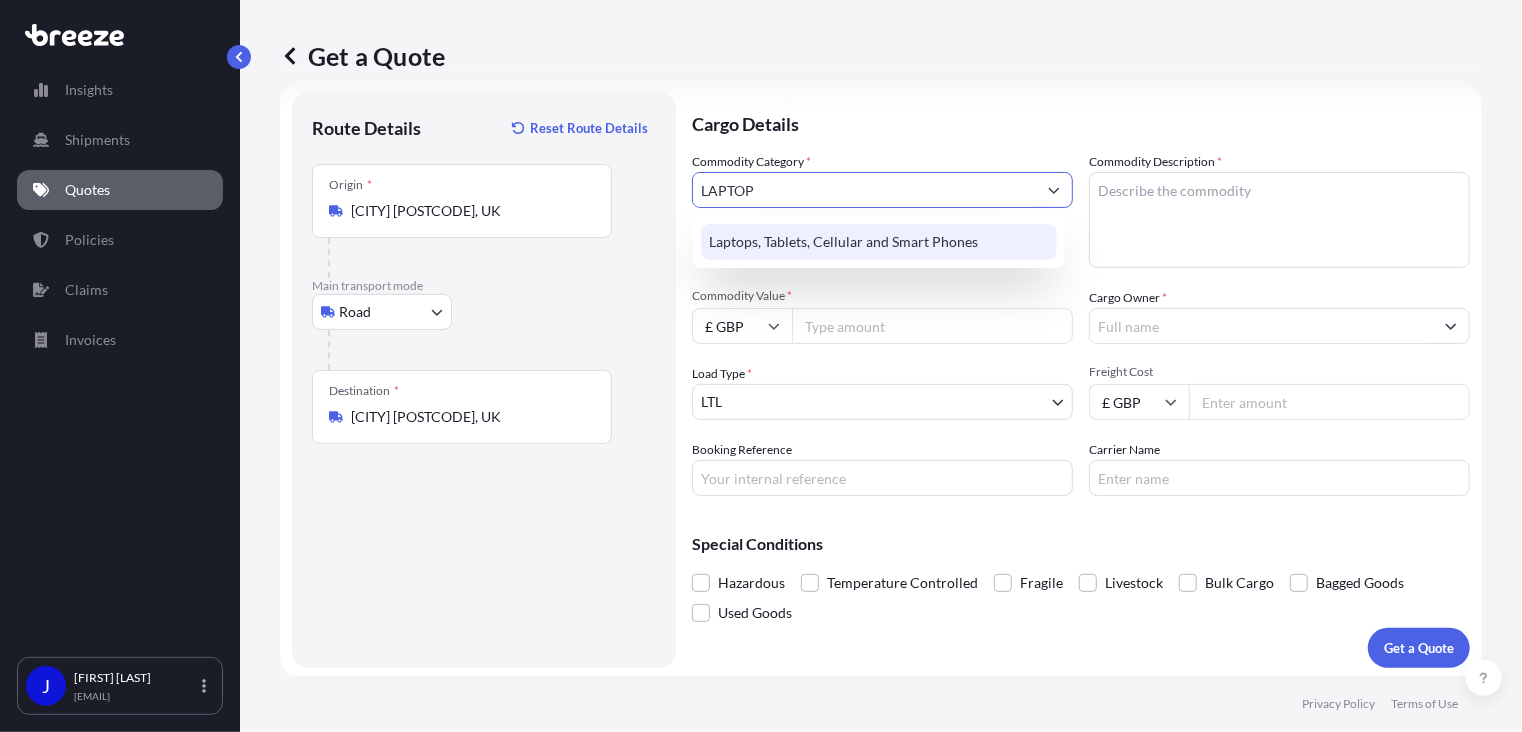 click on "Laptops, Tablets, Cellular and Smart Phones" at bounding box center (879, 242) 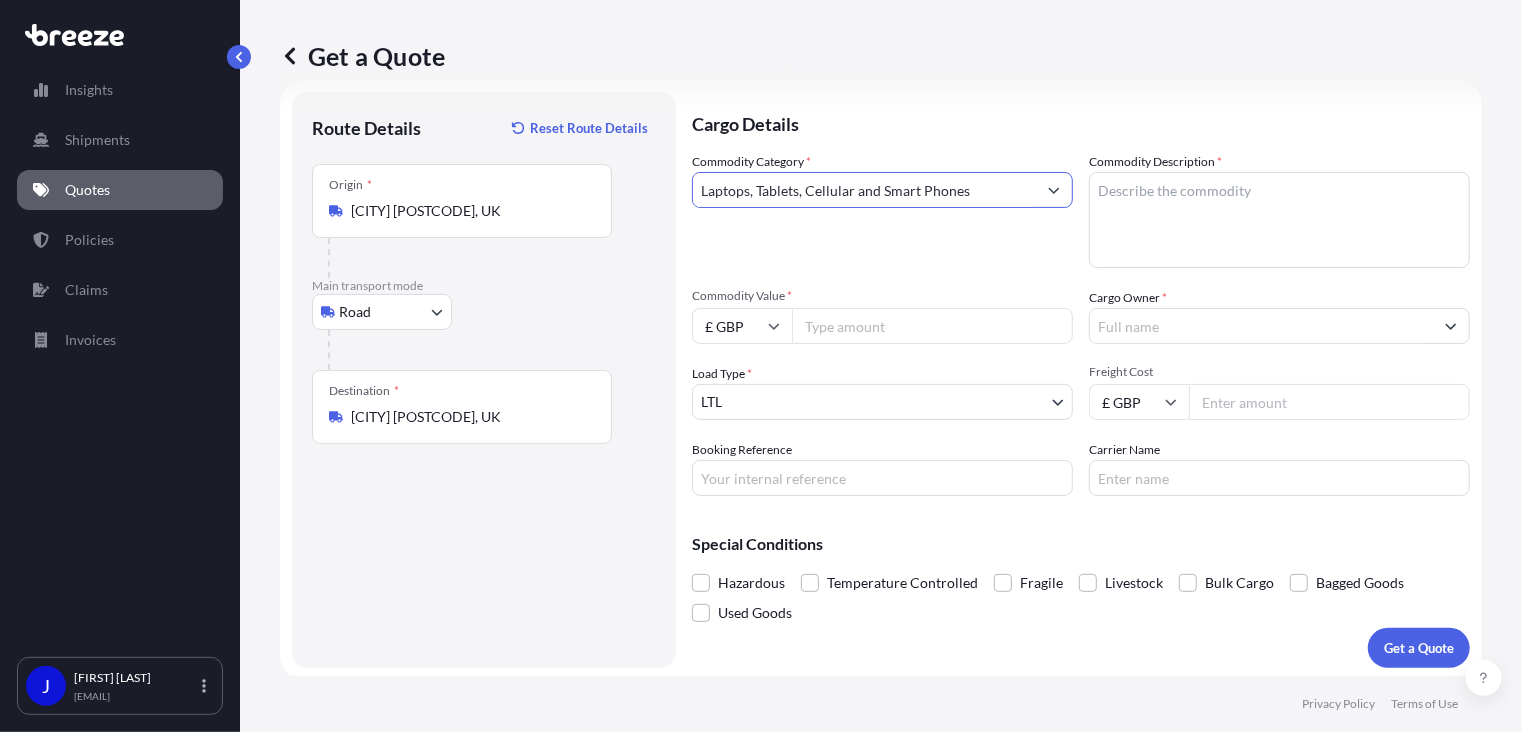 type on "Laptops, Tablets, Cellular and Smart Phones" 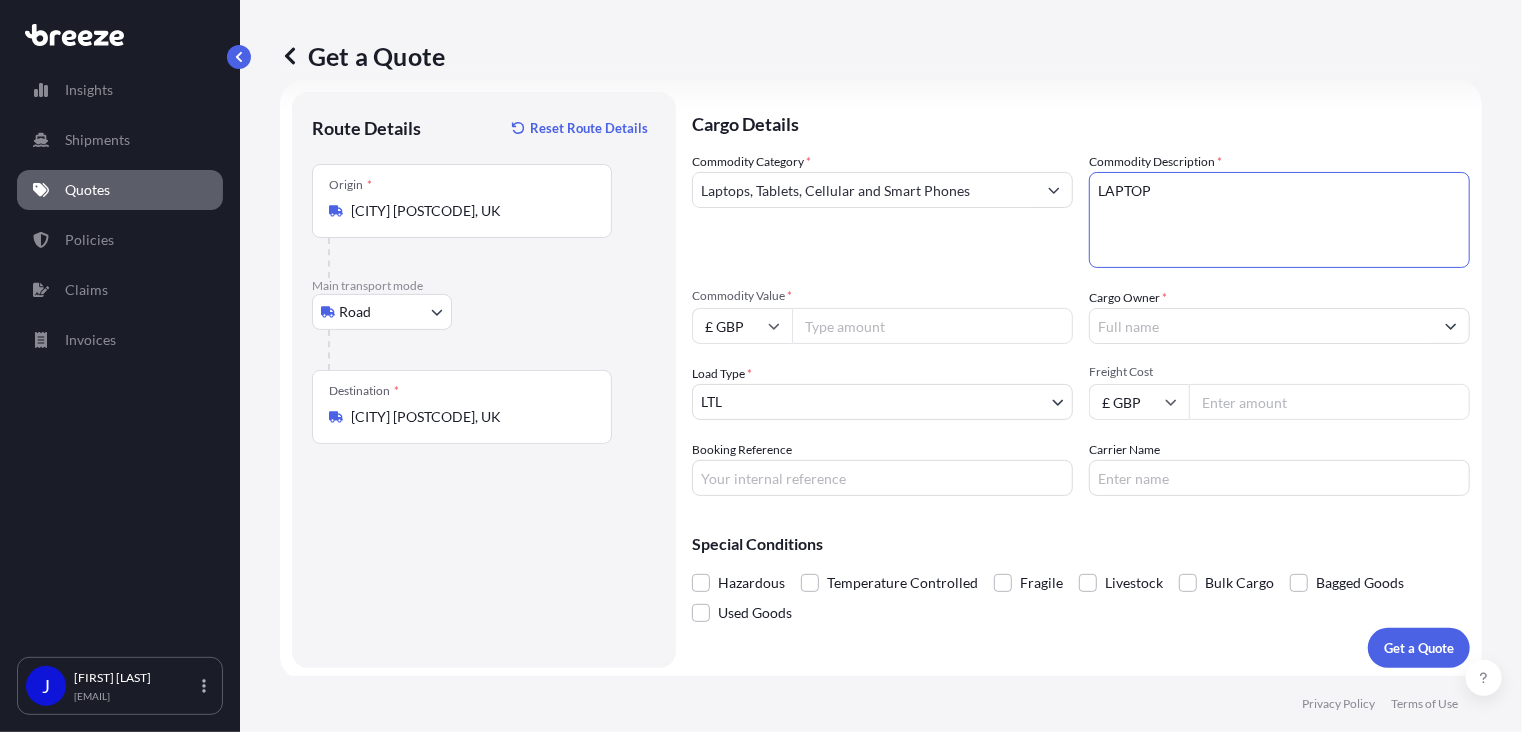 type on "LAPTOP" 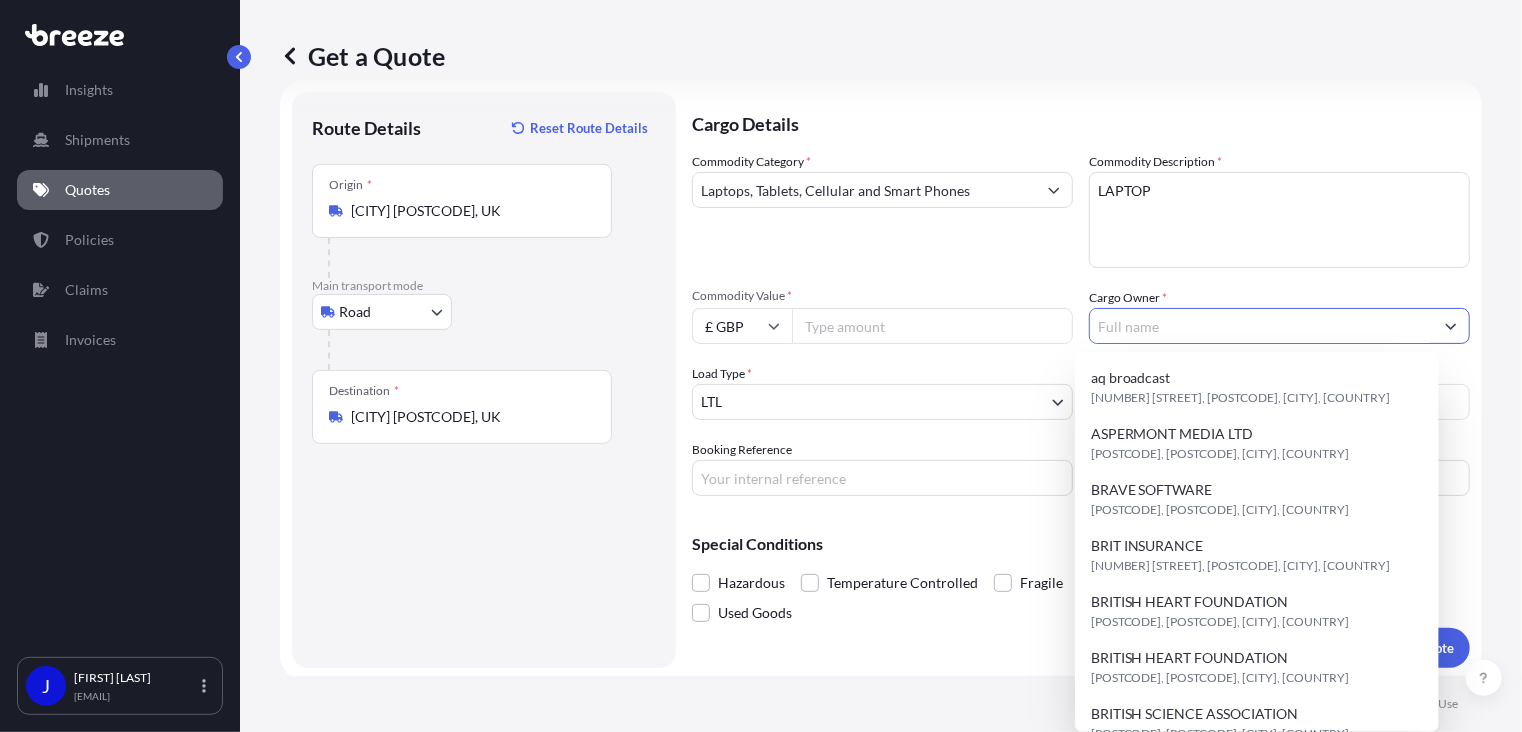click on "Cargo Owner *" at bounding box center [1261, 326] 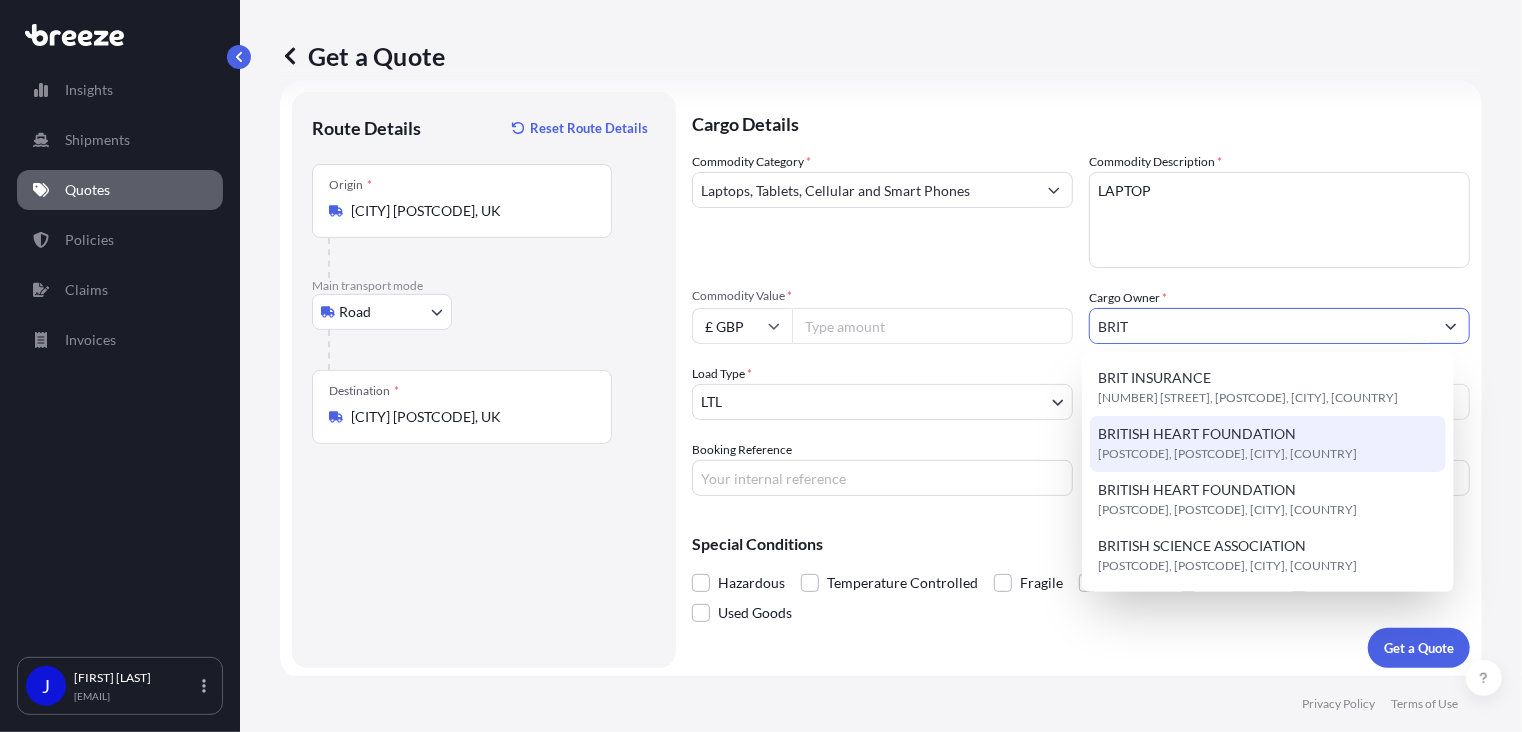 click on "BRITISH HEART FOUNDATION" at bounding box center [1197, 434] 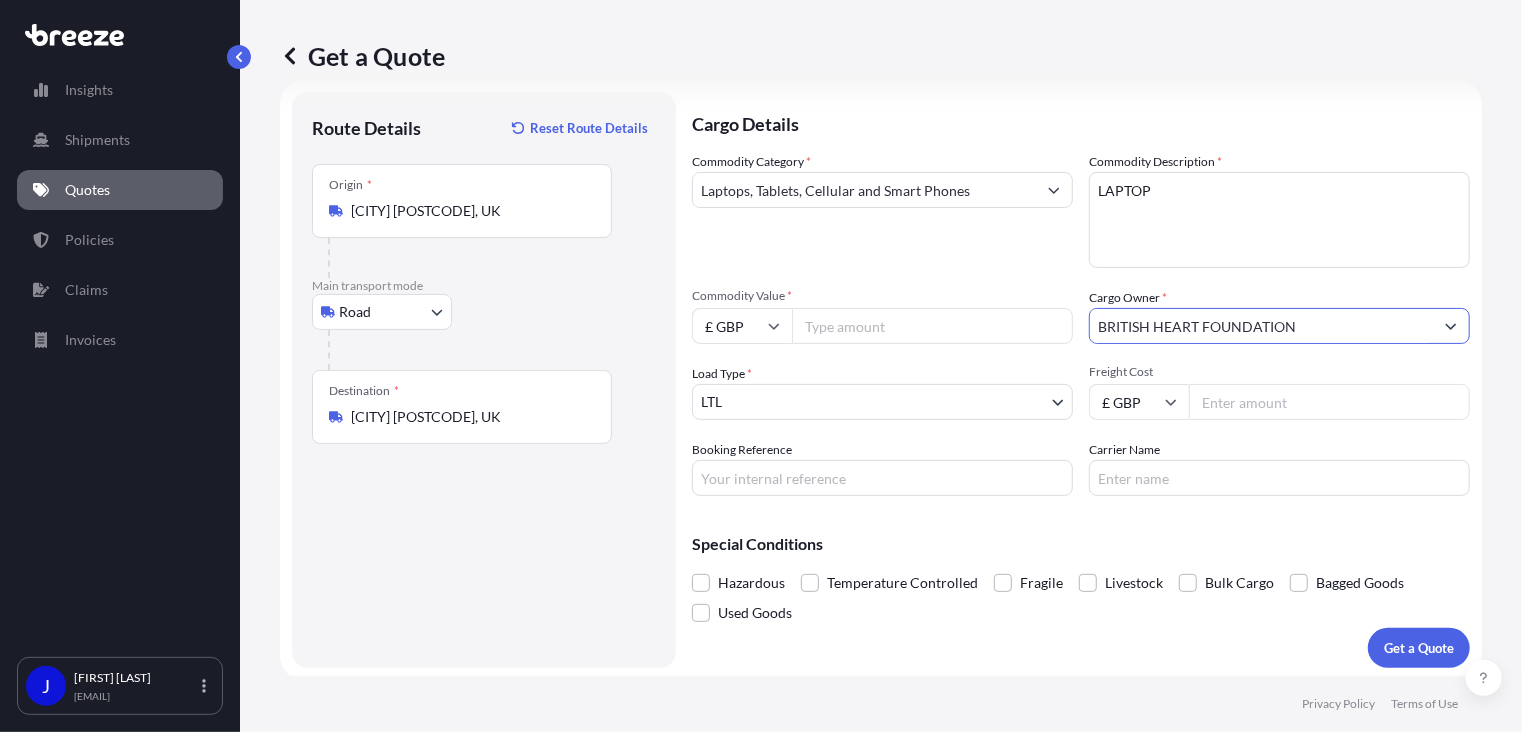 type on "BRITISH HEART FOUNDATION" 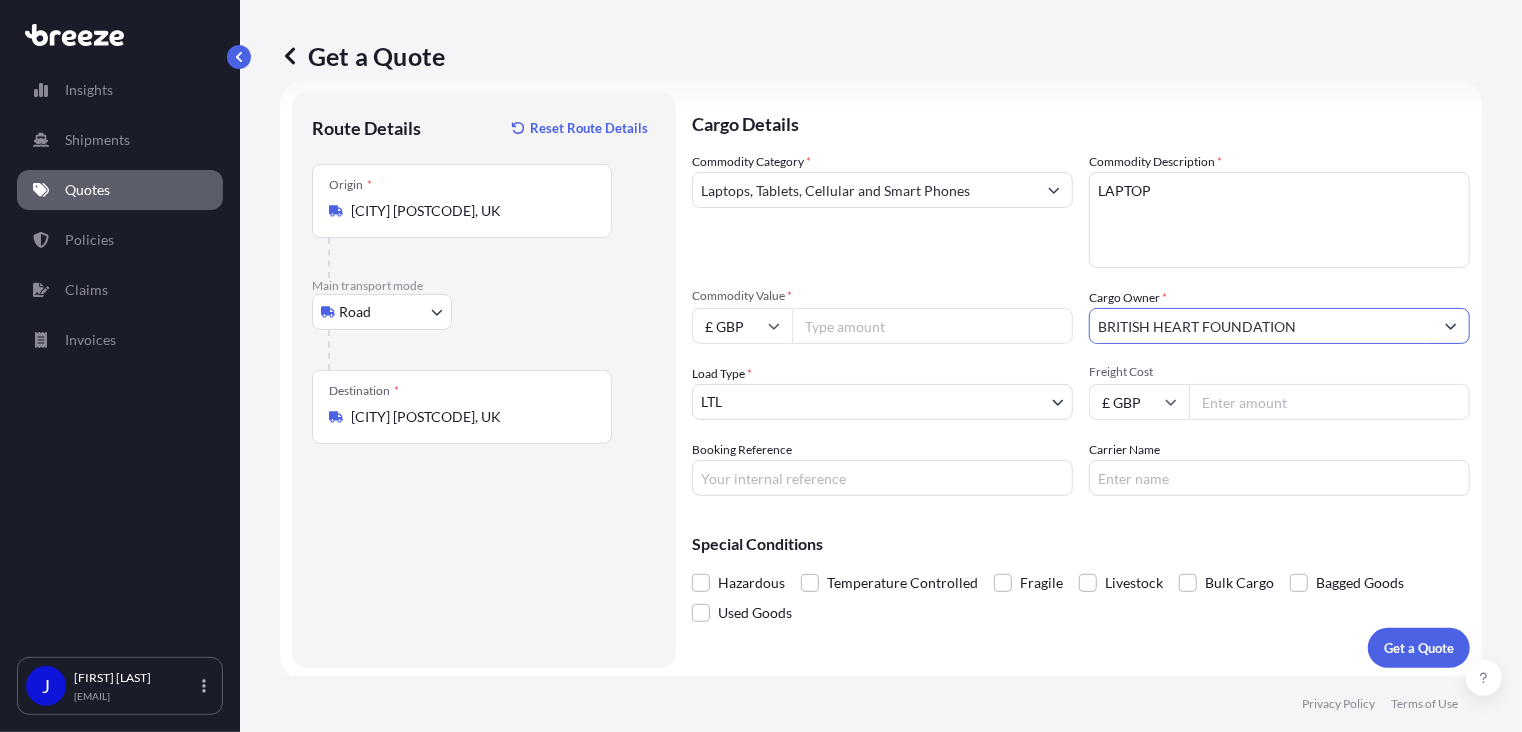 click on "Commodity Value   *" at bounding box center (932, 326) 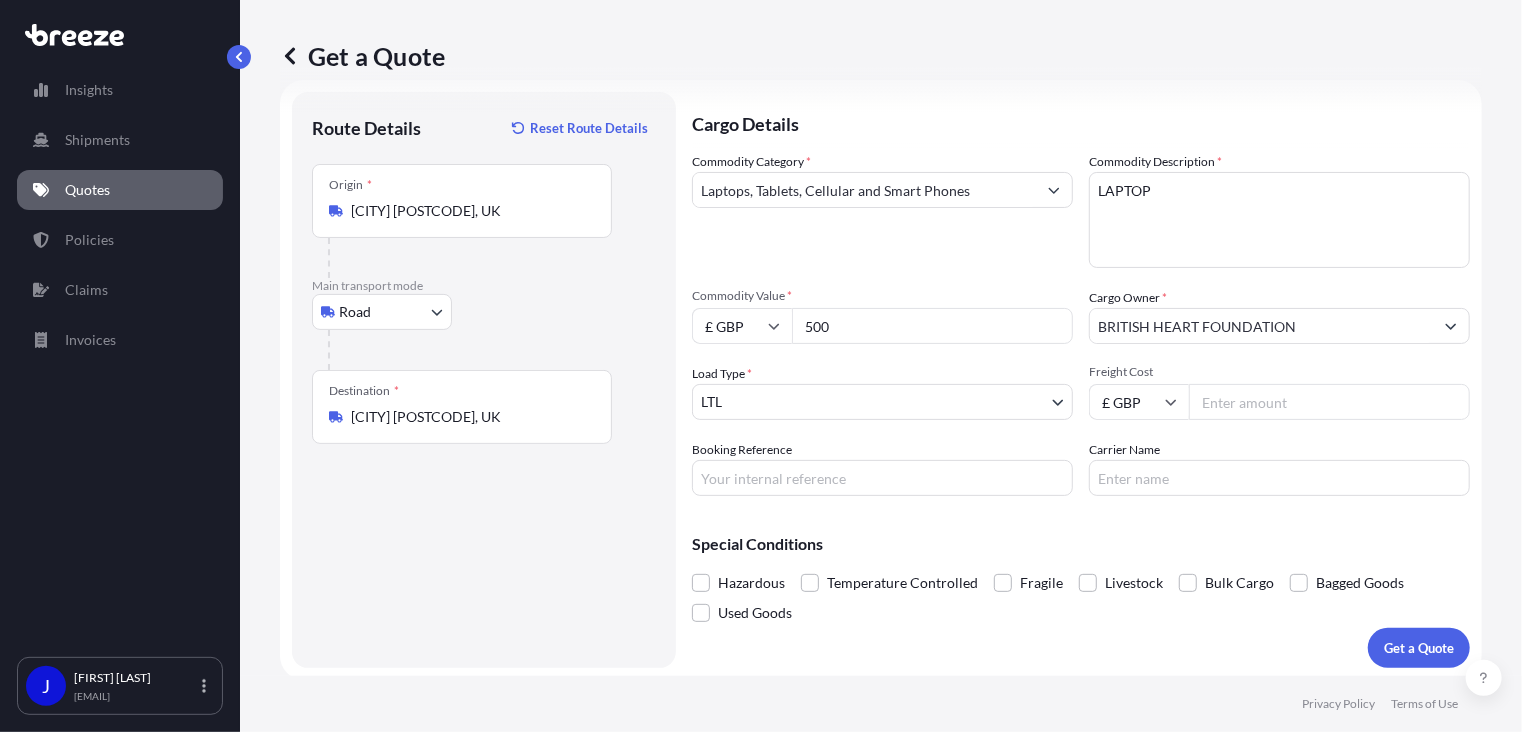 type on "500" 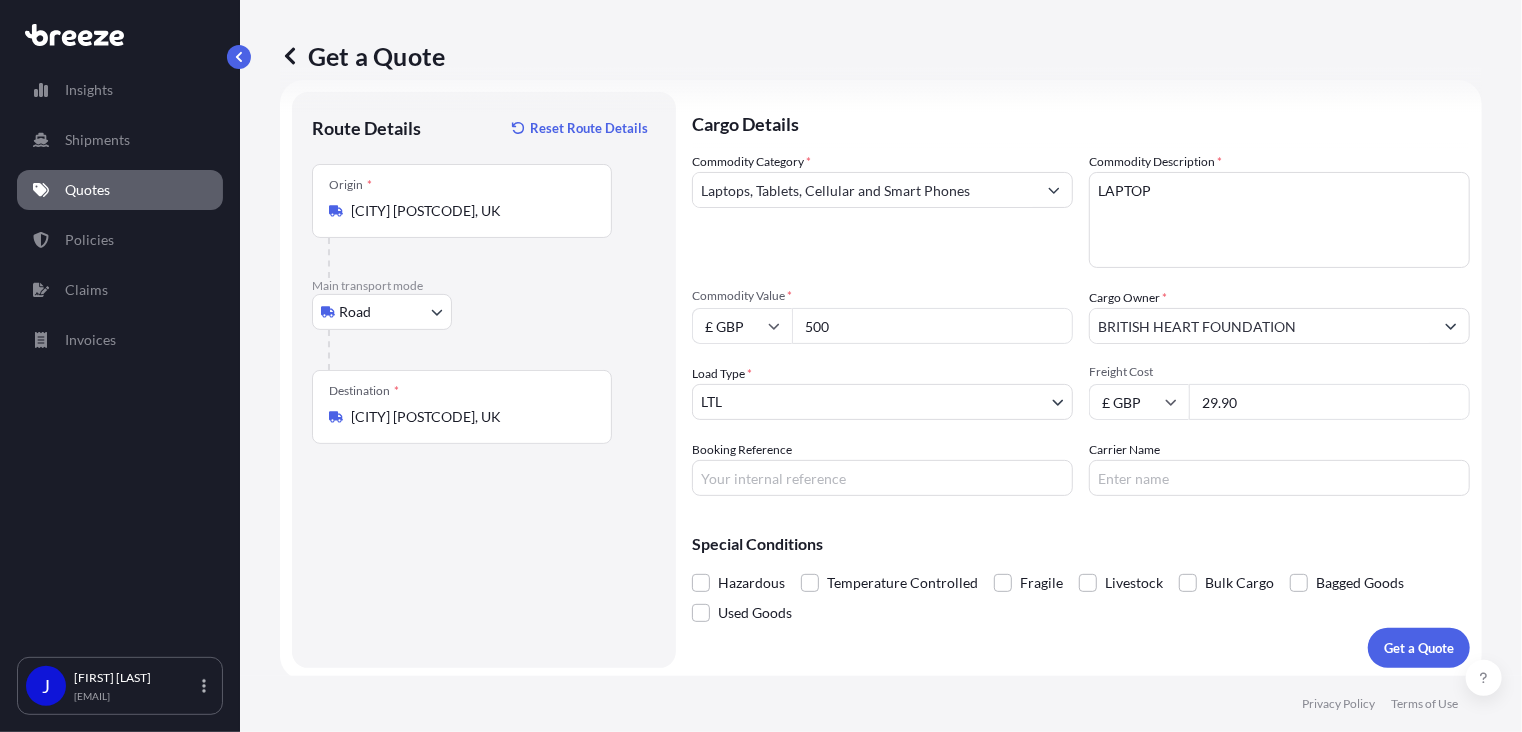 type on "29.90" 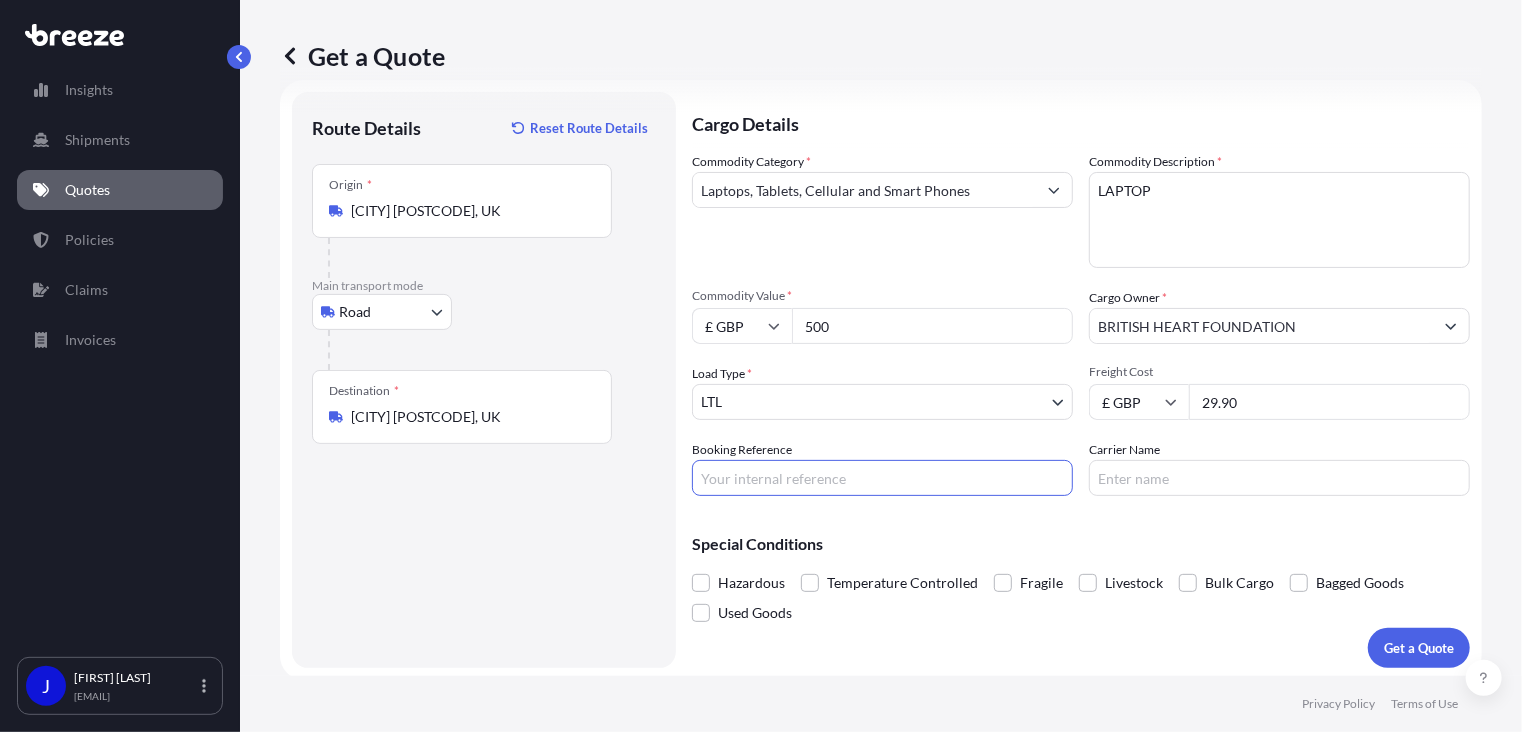 drag, startPoint x: 832, startPoint y: 494, endPoint x: 790, endPoint y: 475, distance: 46.09772 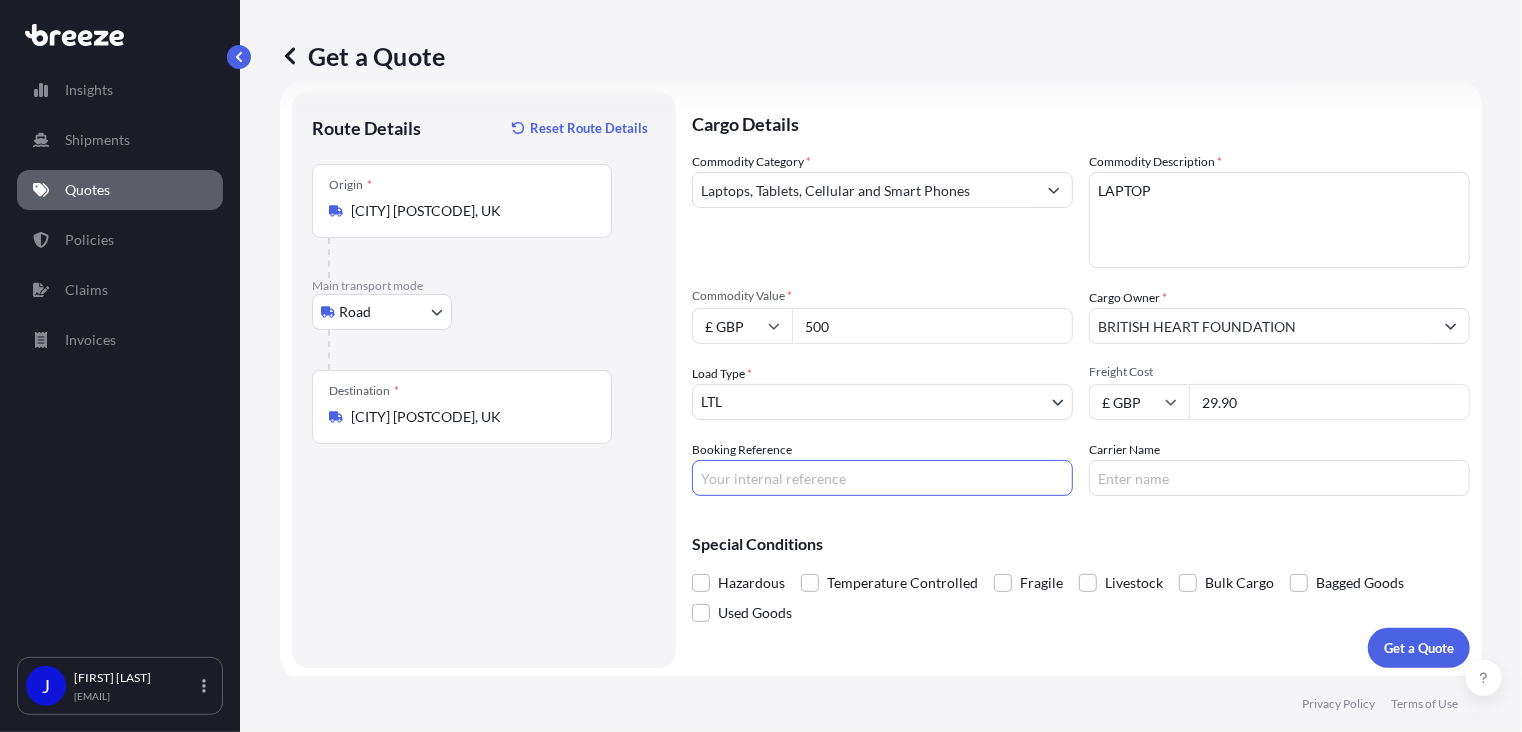 paste on "[NUMBER]" 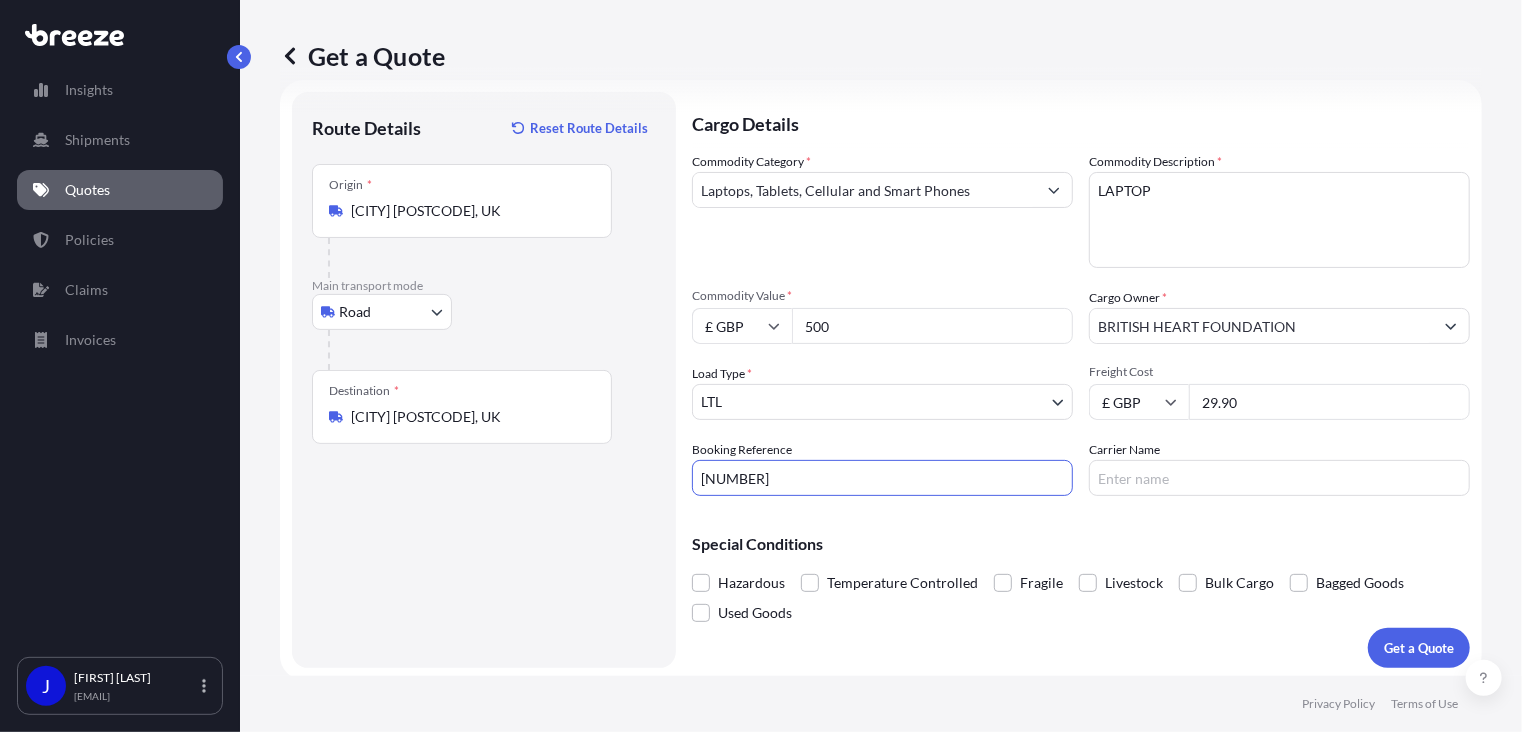 type on "[NUMBER]" 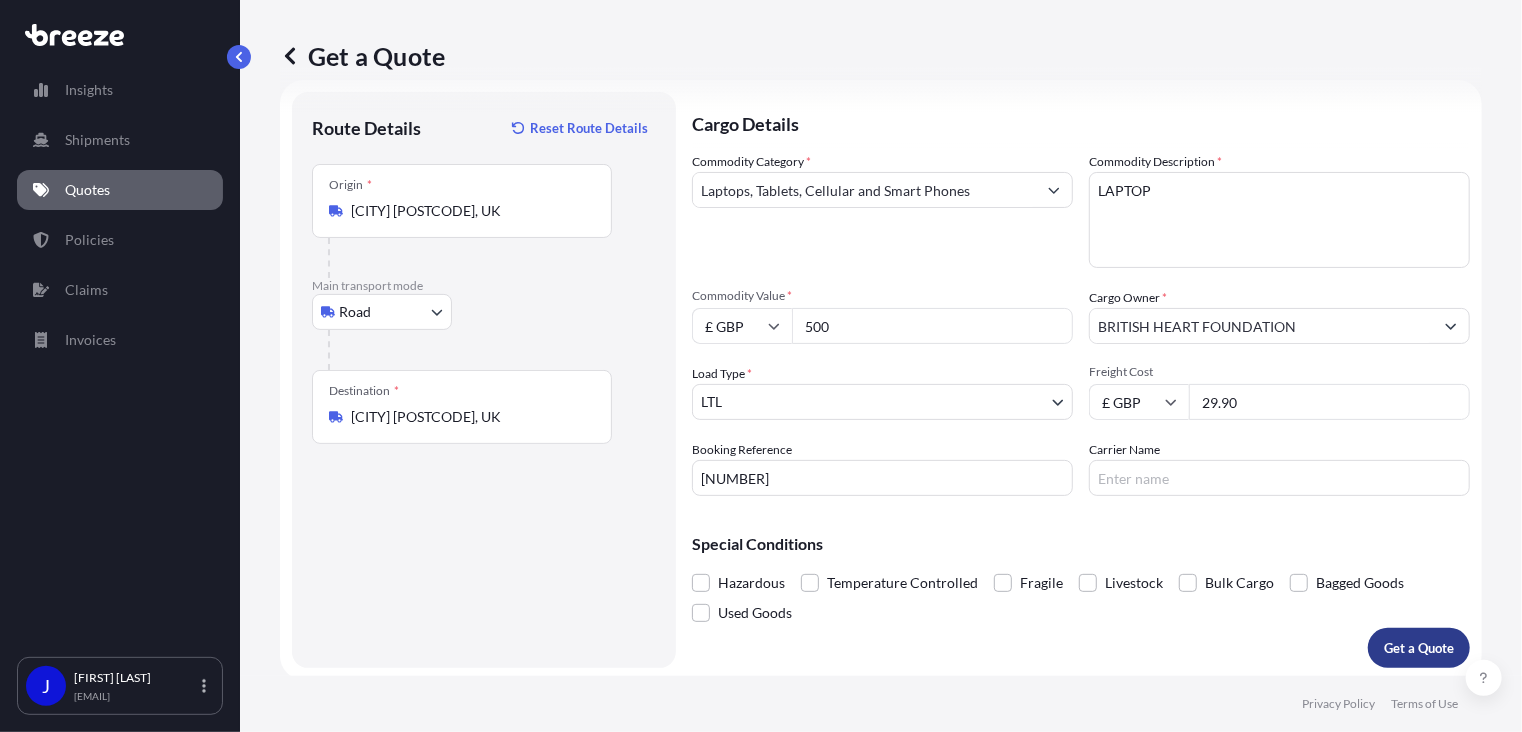 click on "Get a Quote" at bounding box center (1419, 648) 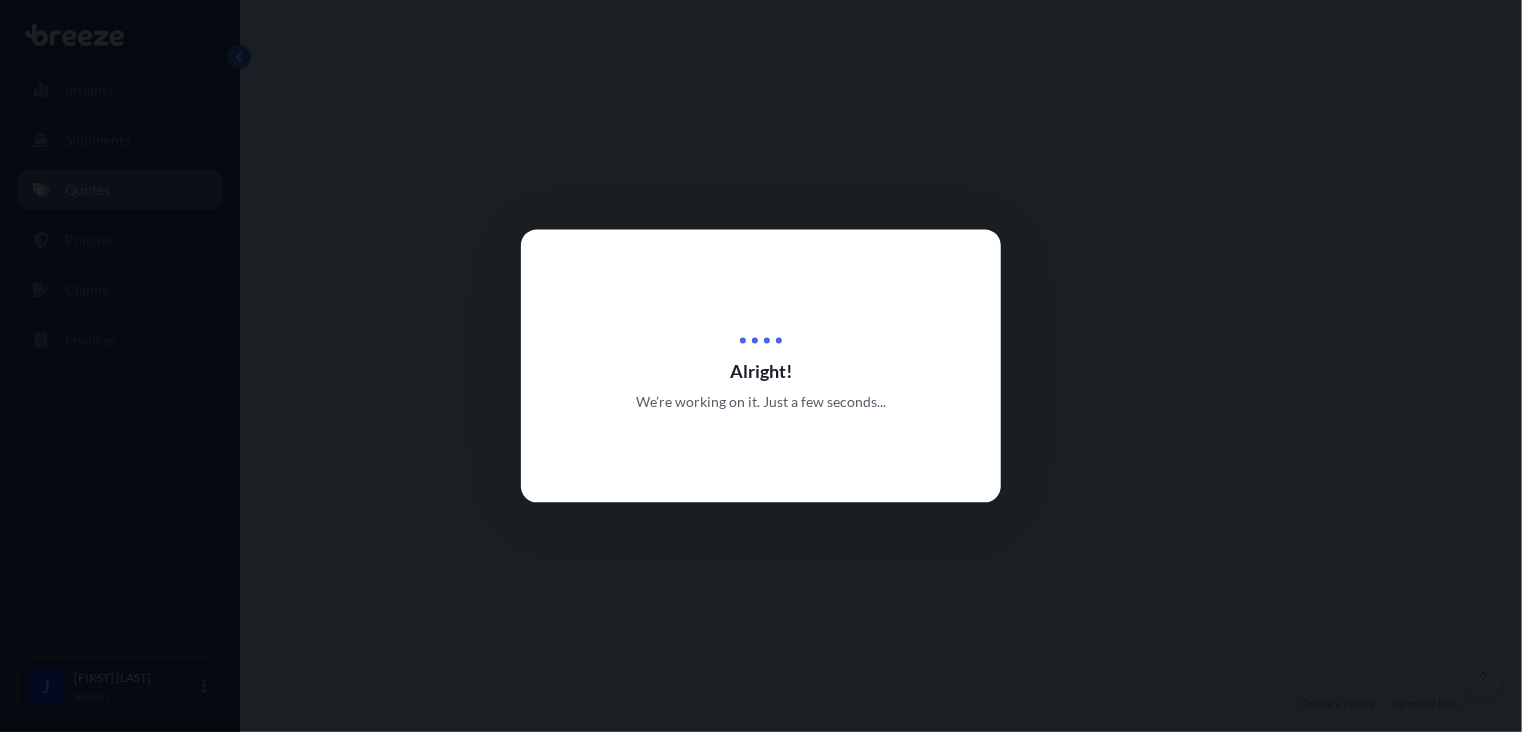 scroll, scrollTop: 0, scrollLeft: 0, axis: both 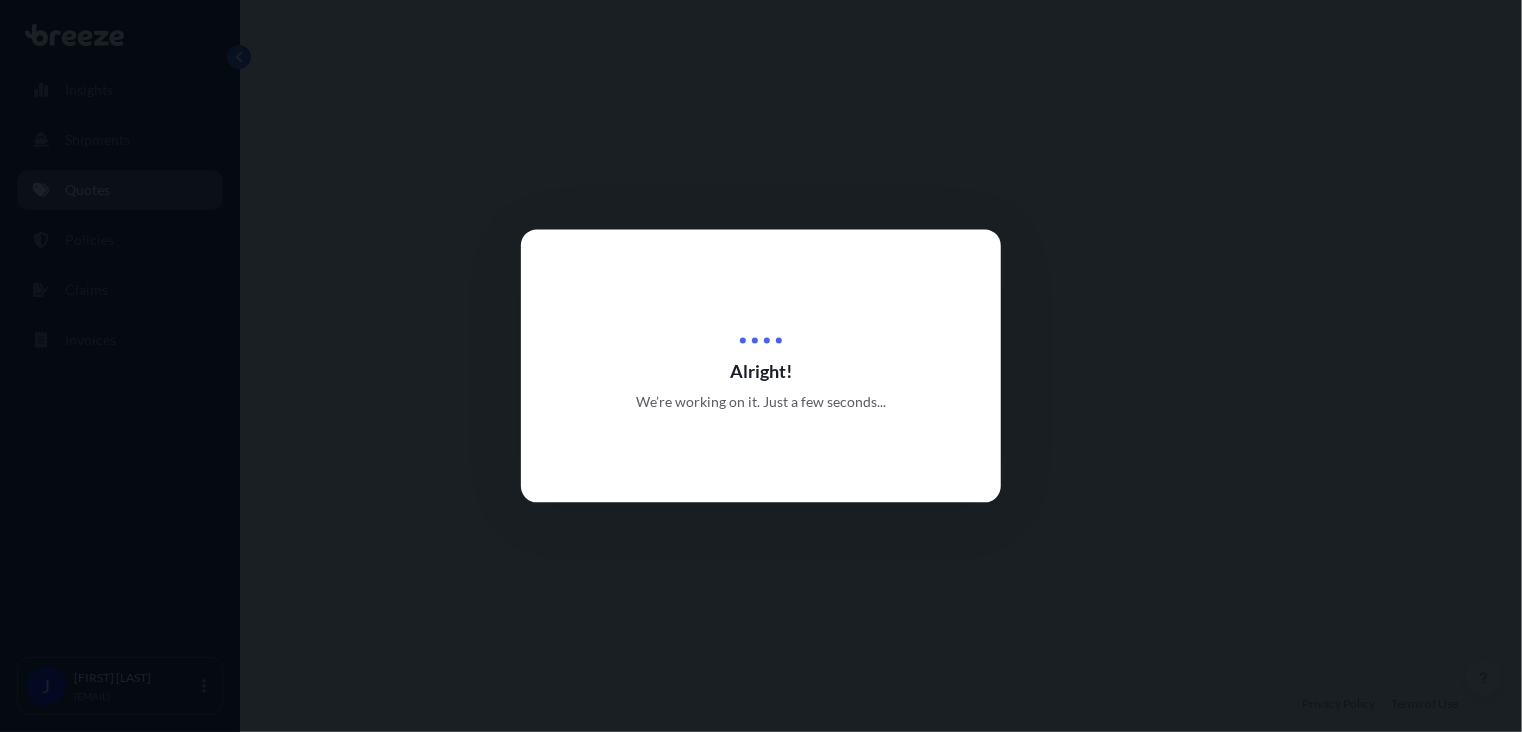 select on "Road" 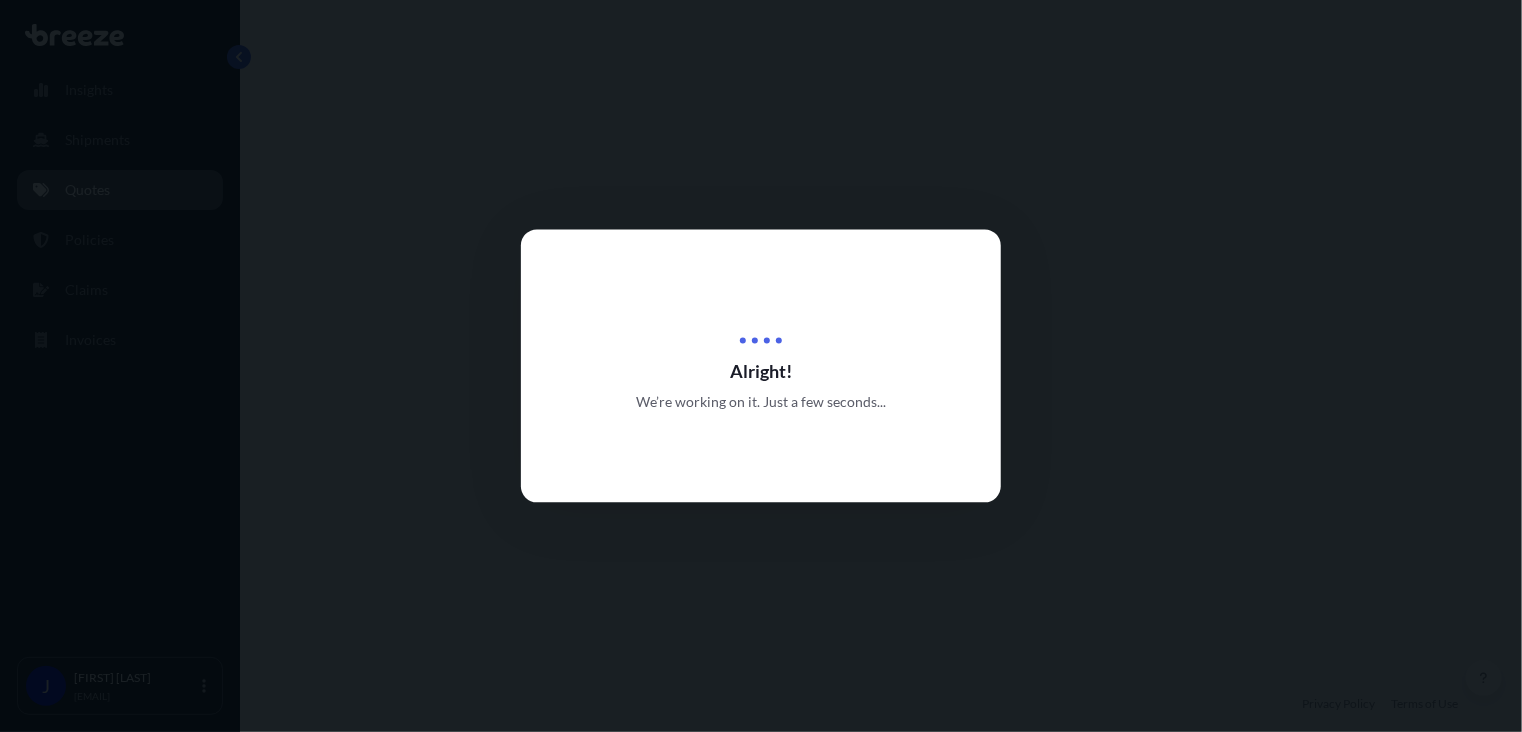 select on "1" 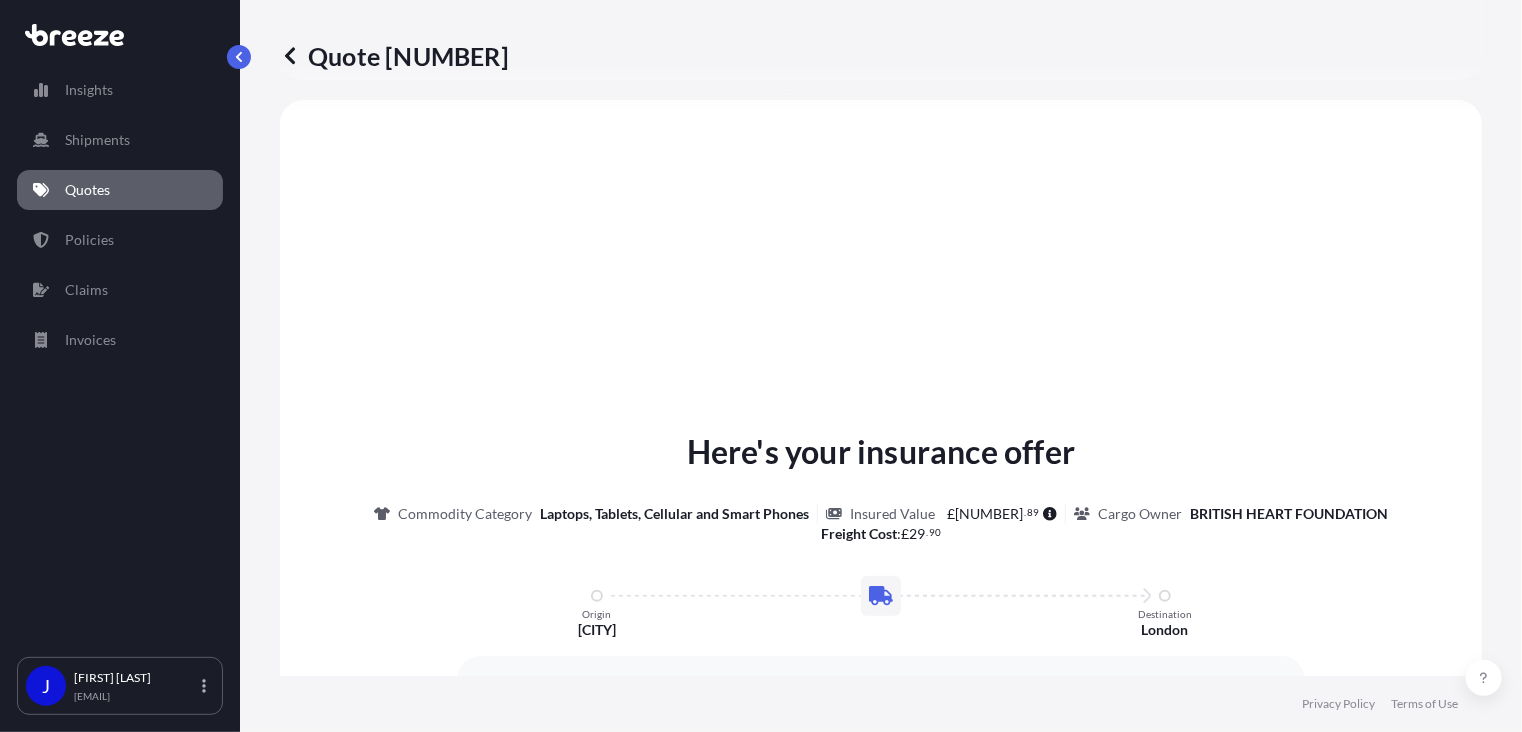 scroll, scrollTop: 932, scrollLeft: 0, axis: vertical 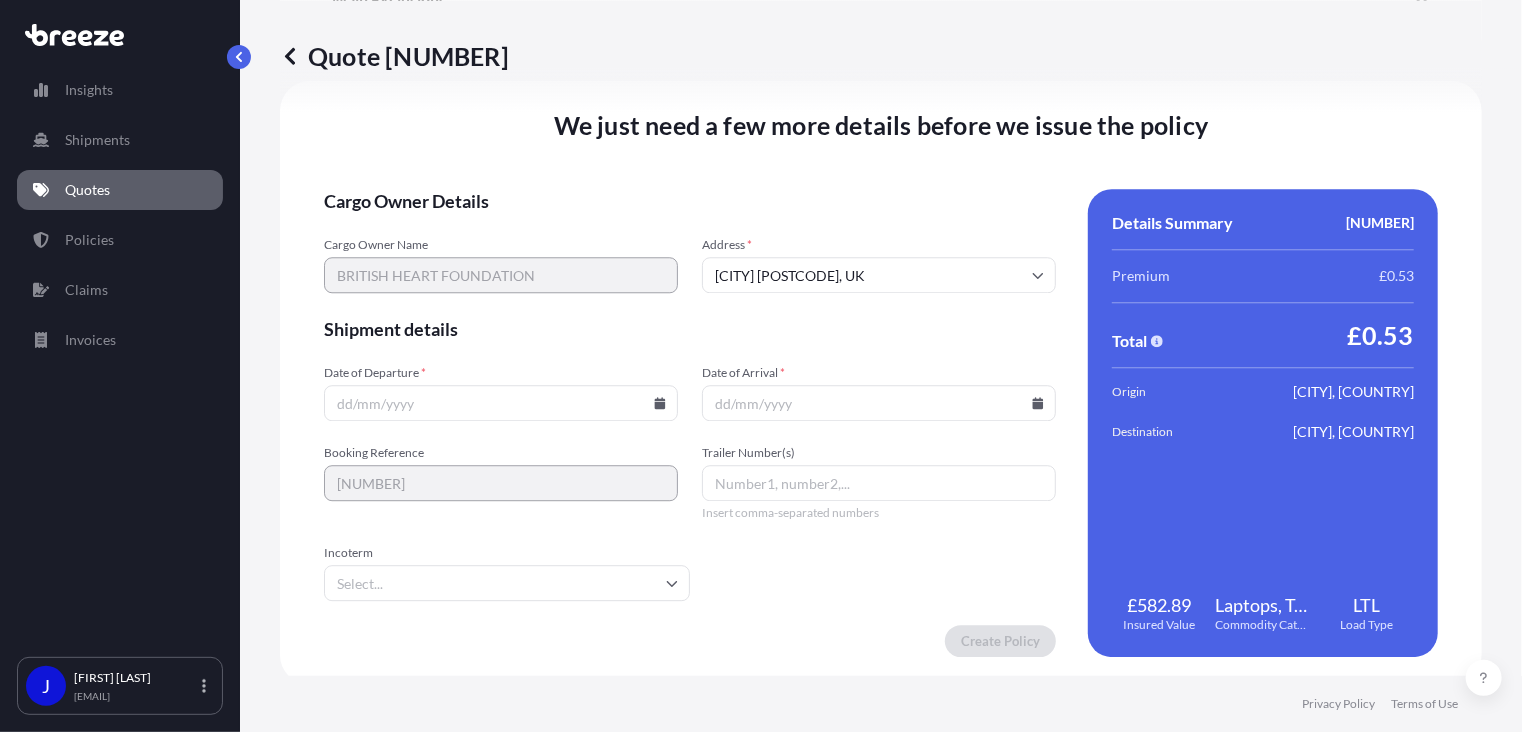 click 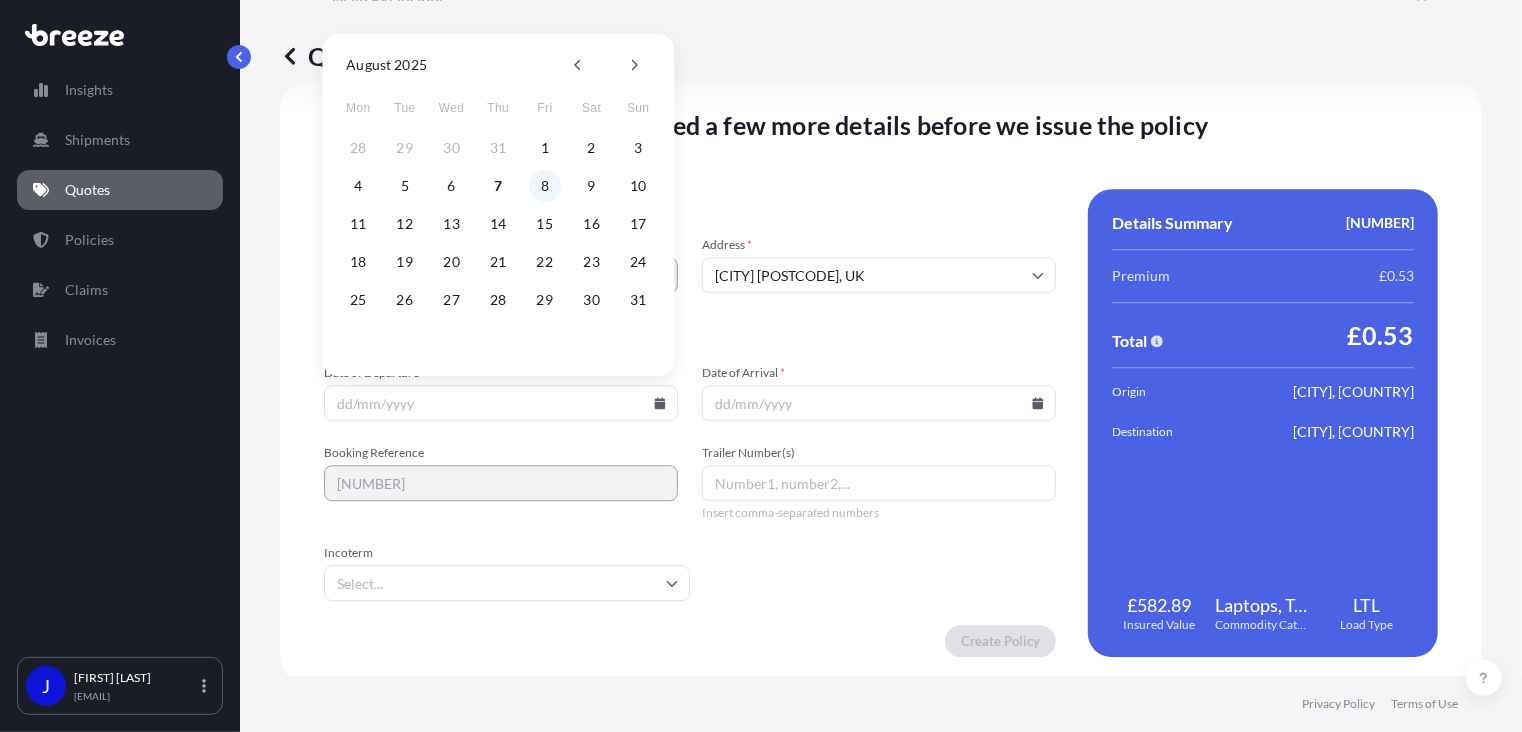 click on "8" at bounding box center (545, 186) 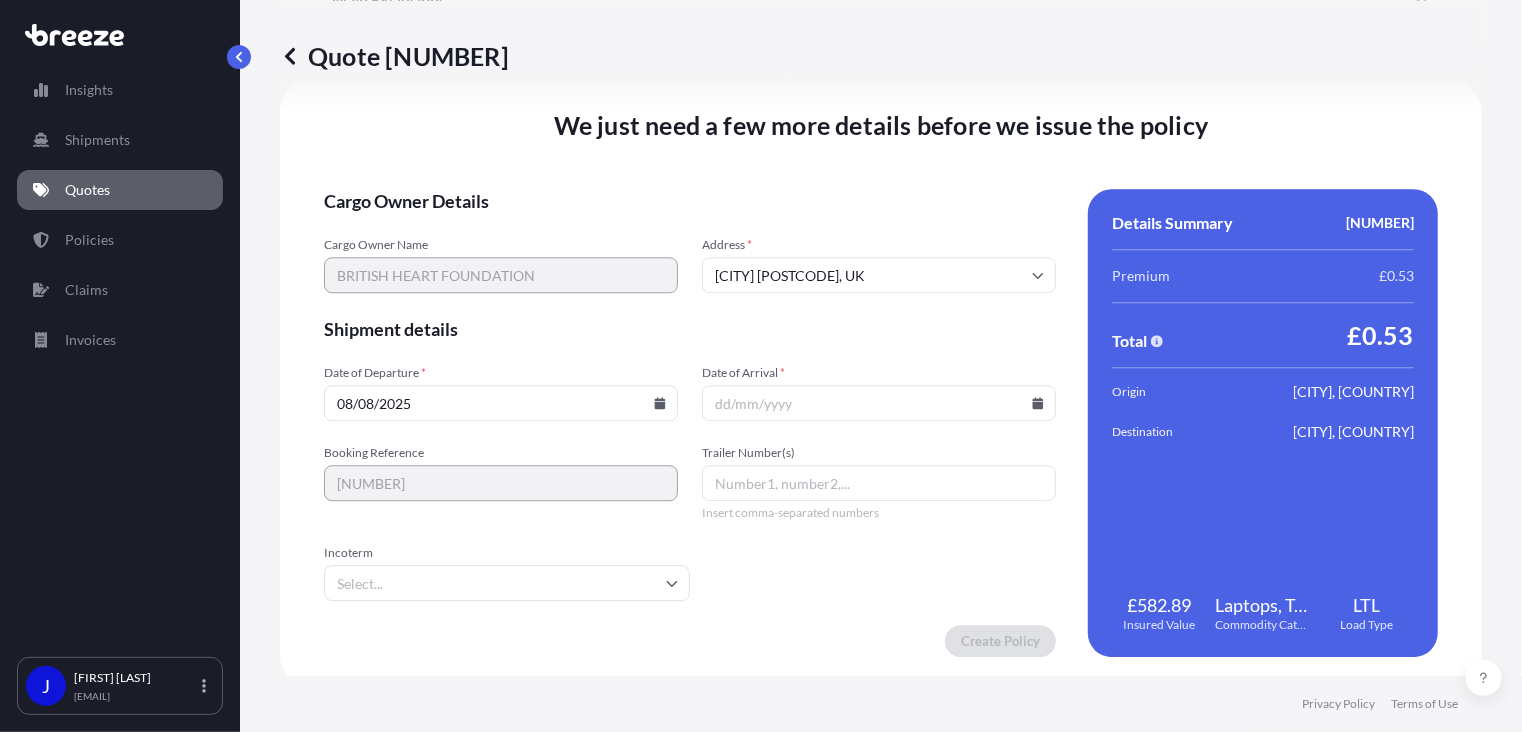 click 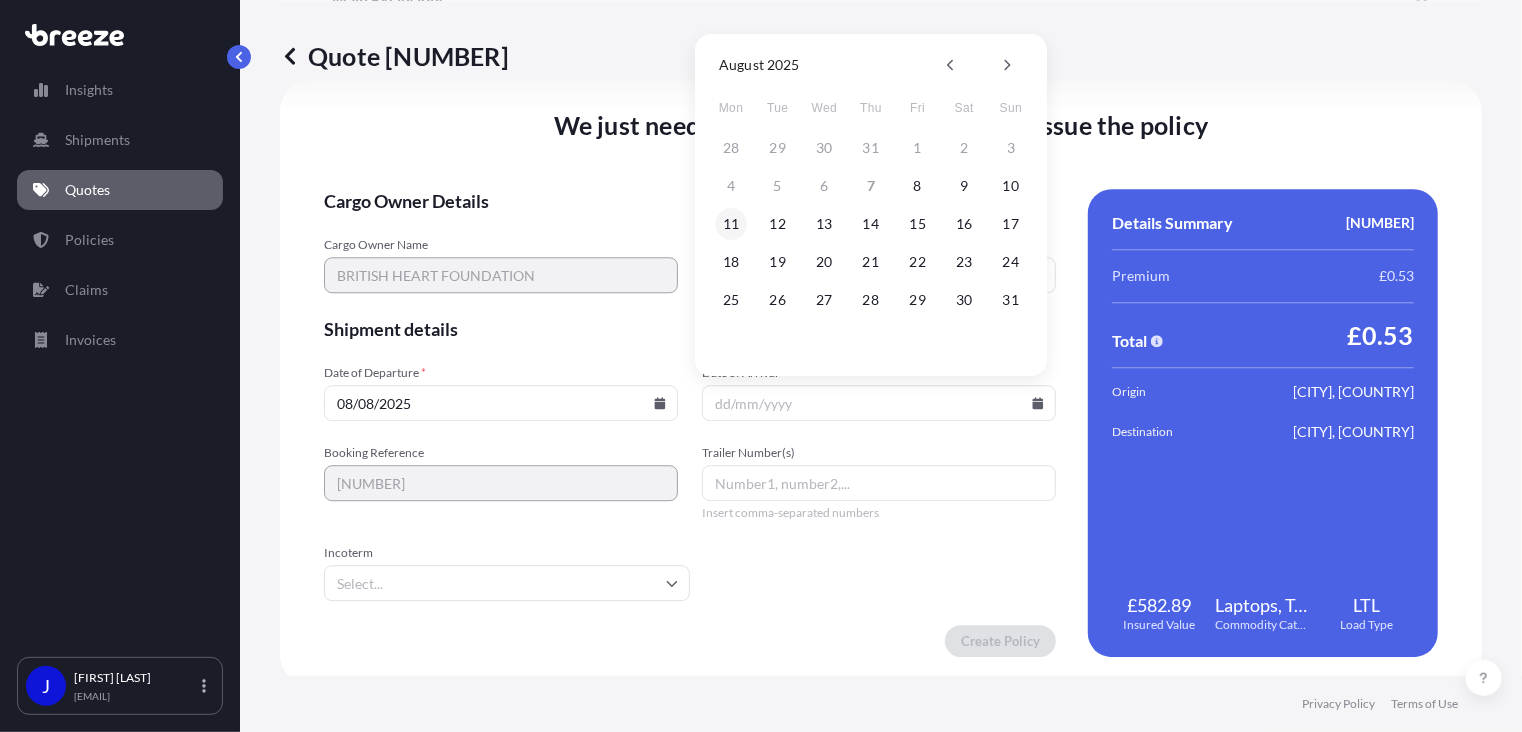 drag, startPoint x: 732, startPoint y: 227, endPoint x: 833, endPoint y: 448, distance: 242.9856 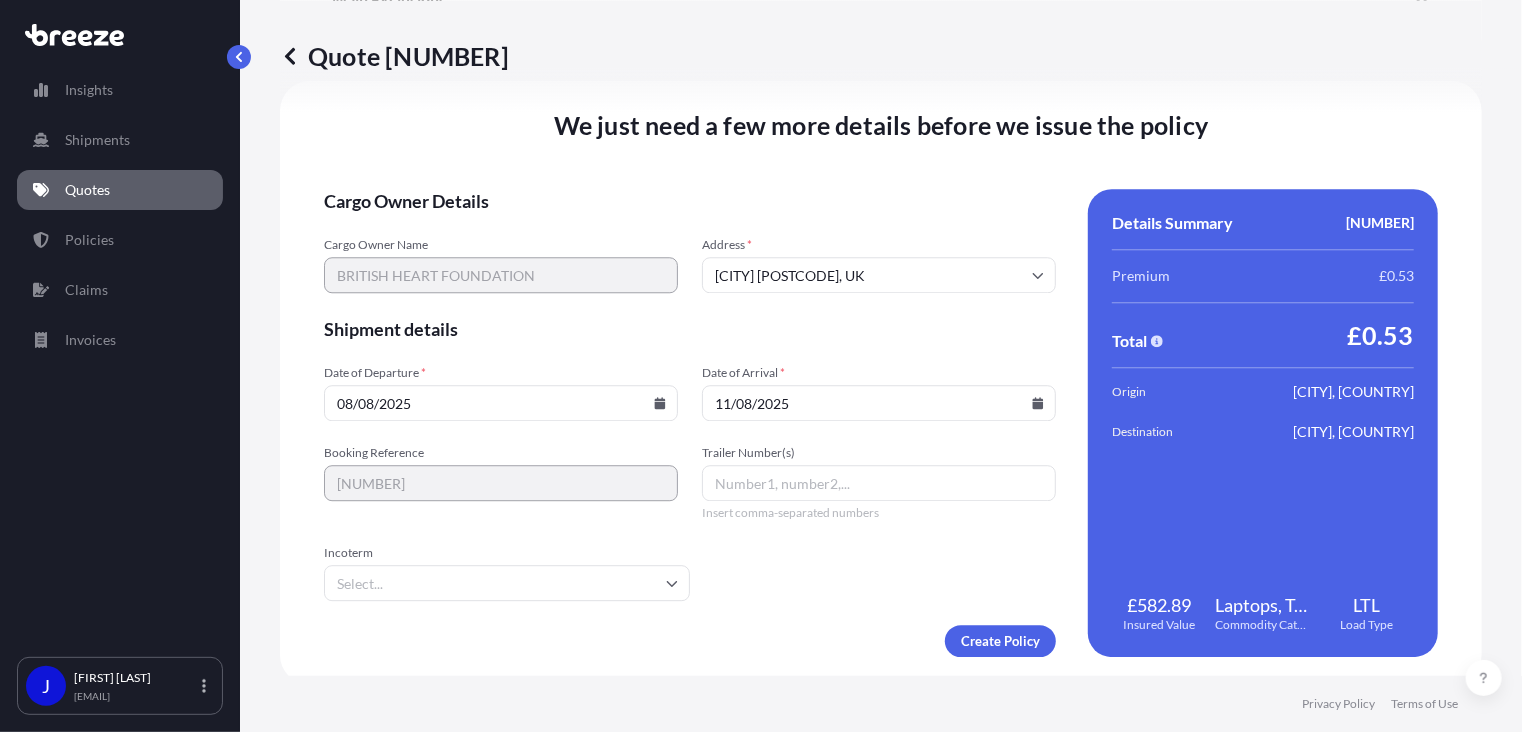 type on "11/08/2025" 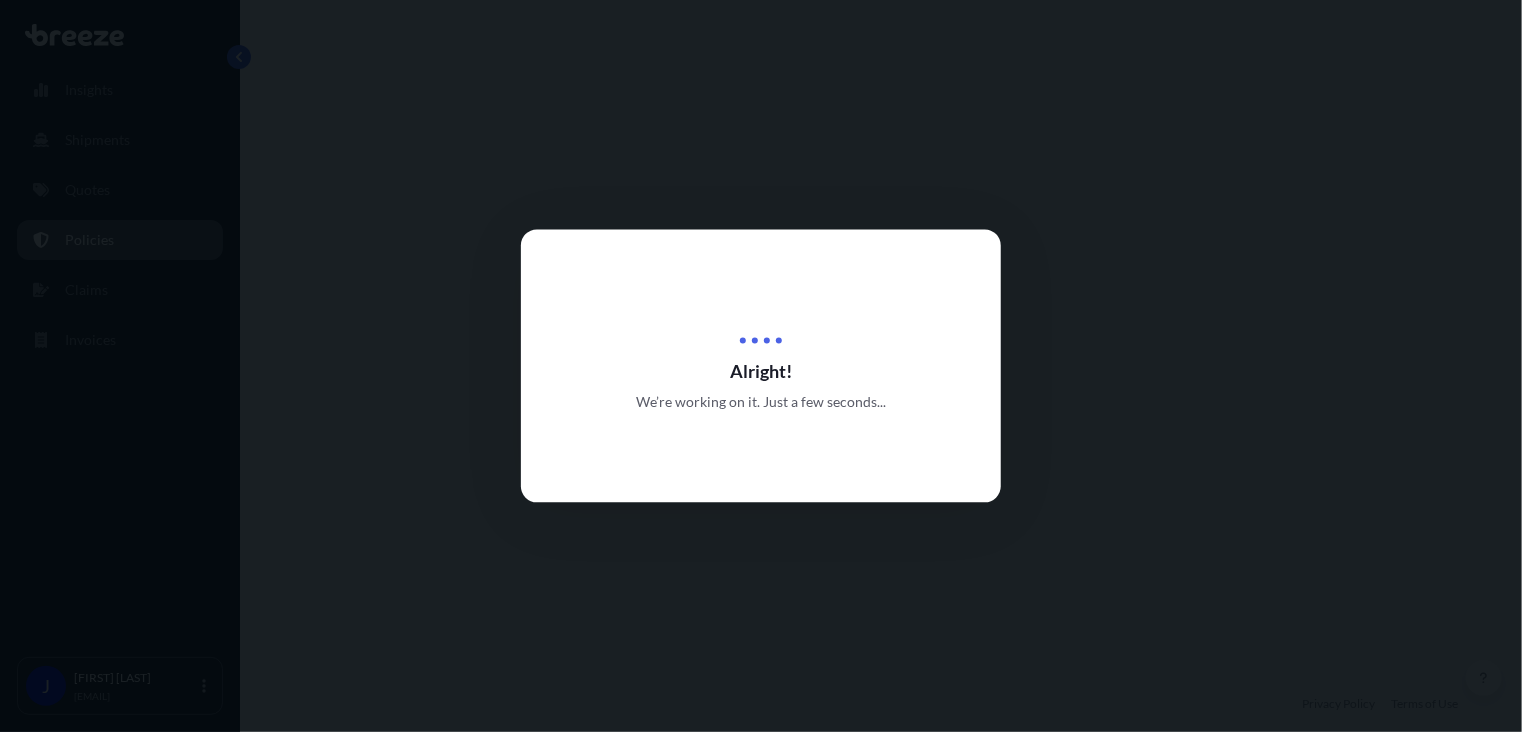 scroll, scrollTop: 0, scrollLeft: 0, axis: both 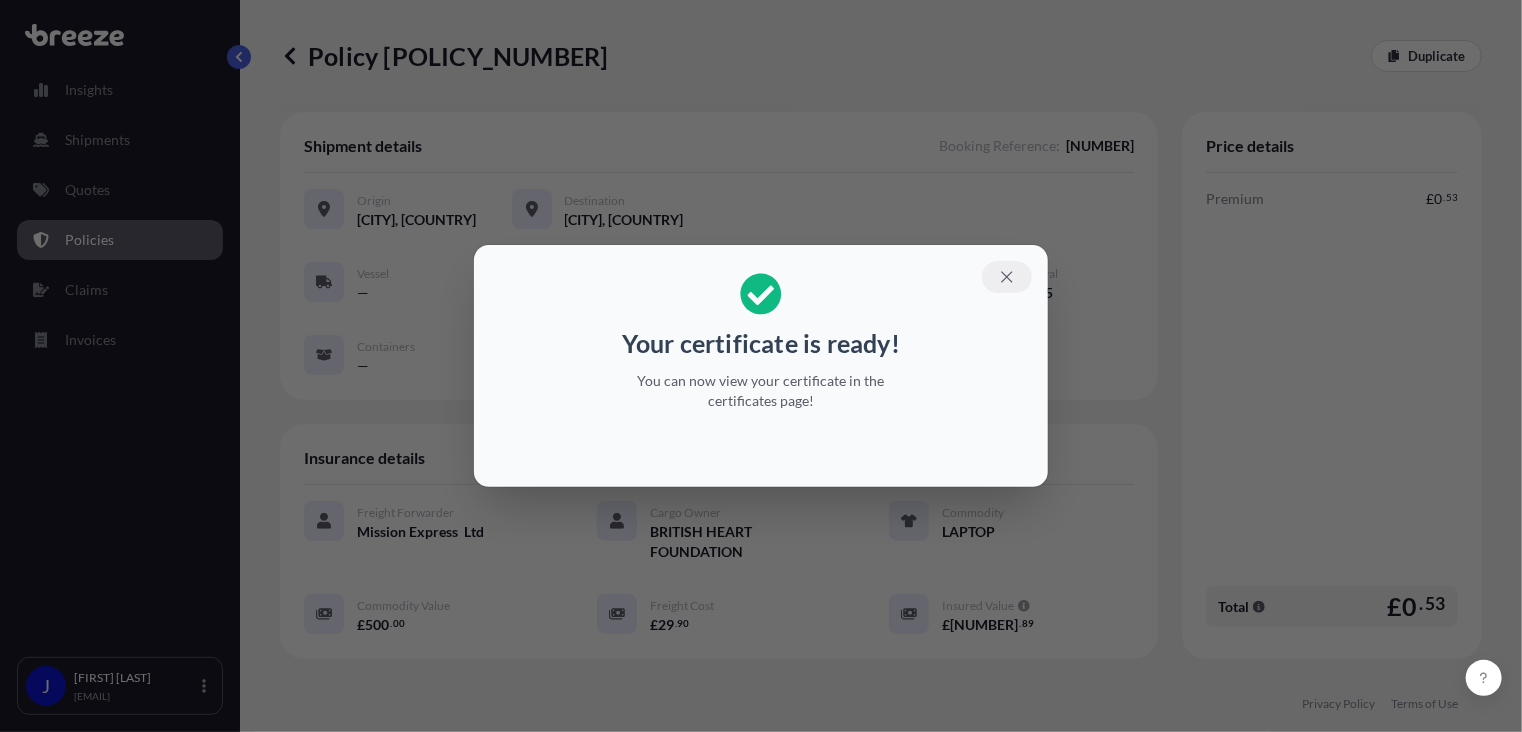 click 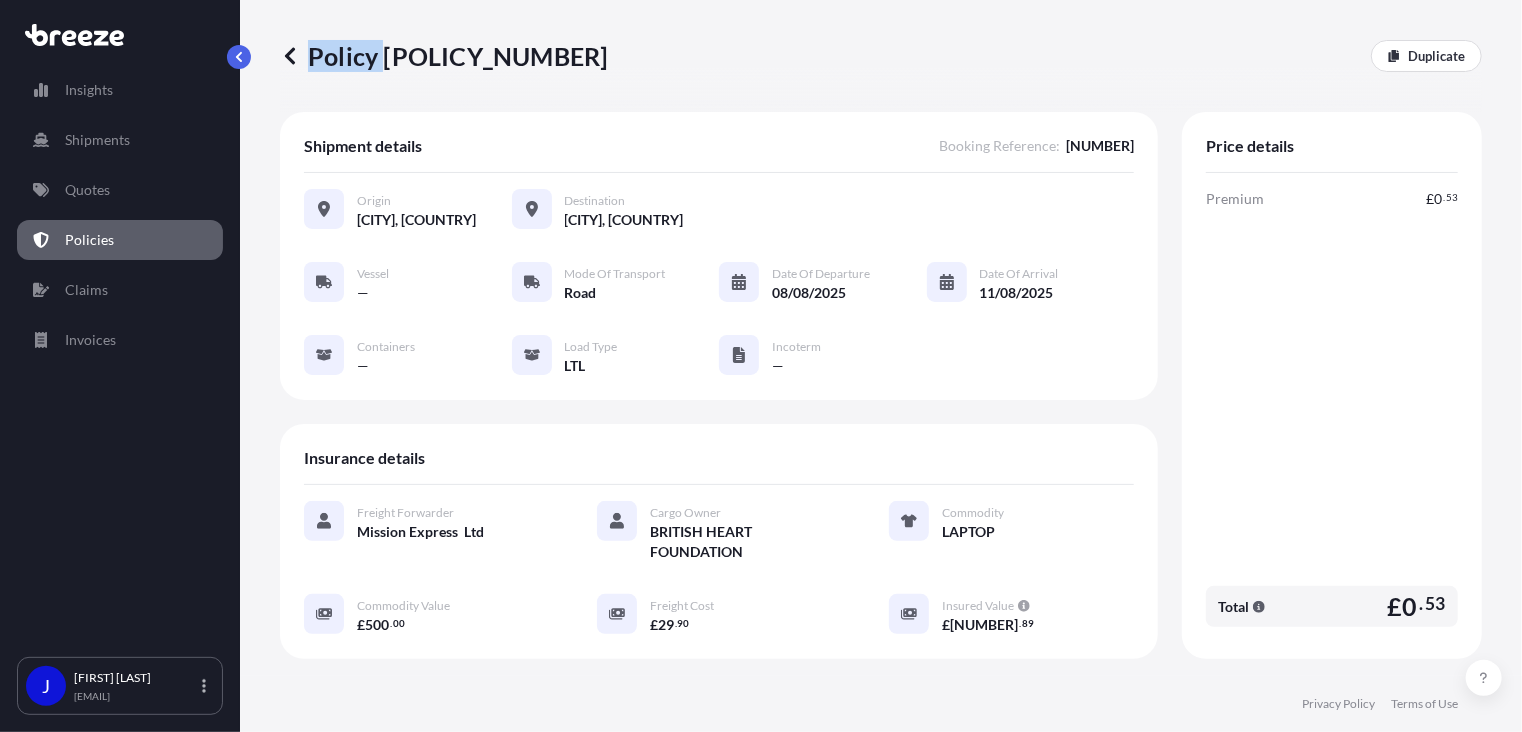 drag, startPoint x: 382, startPoint y: 54, endPoint x: 532, endPoint y: 59, distance: 150.08331 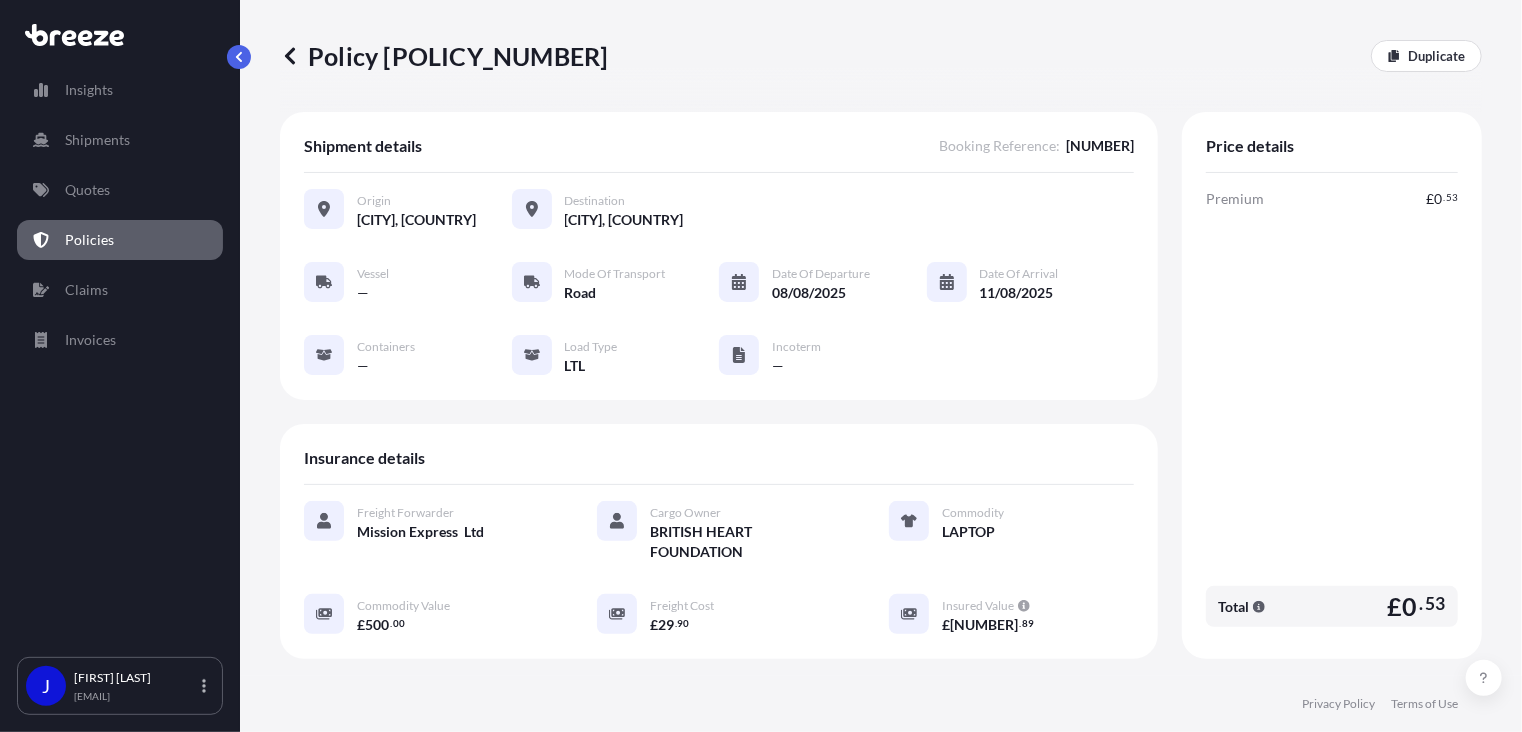 drag, startPoint x: 532, startPoint y: 59, endPoint x: 436, endPoint y: 91, distance: 101.19289 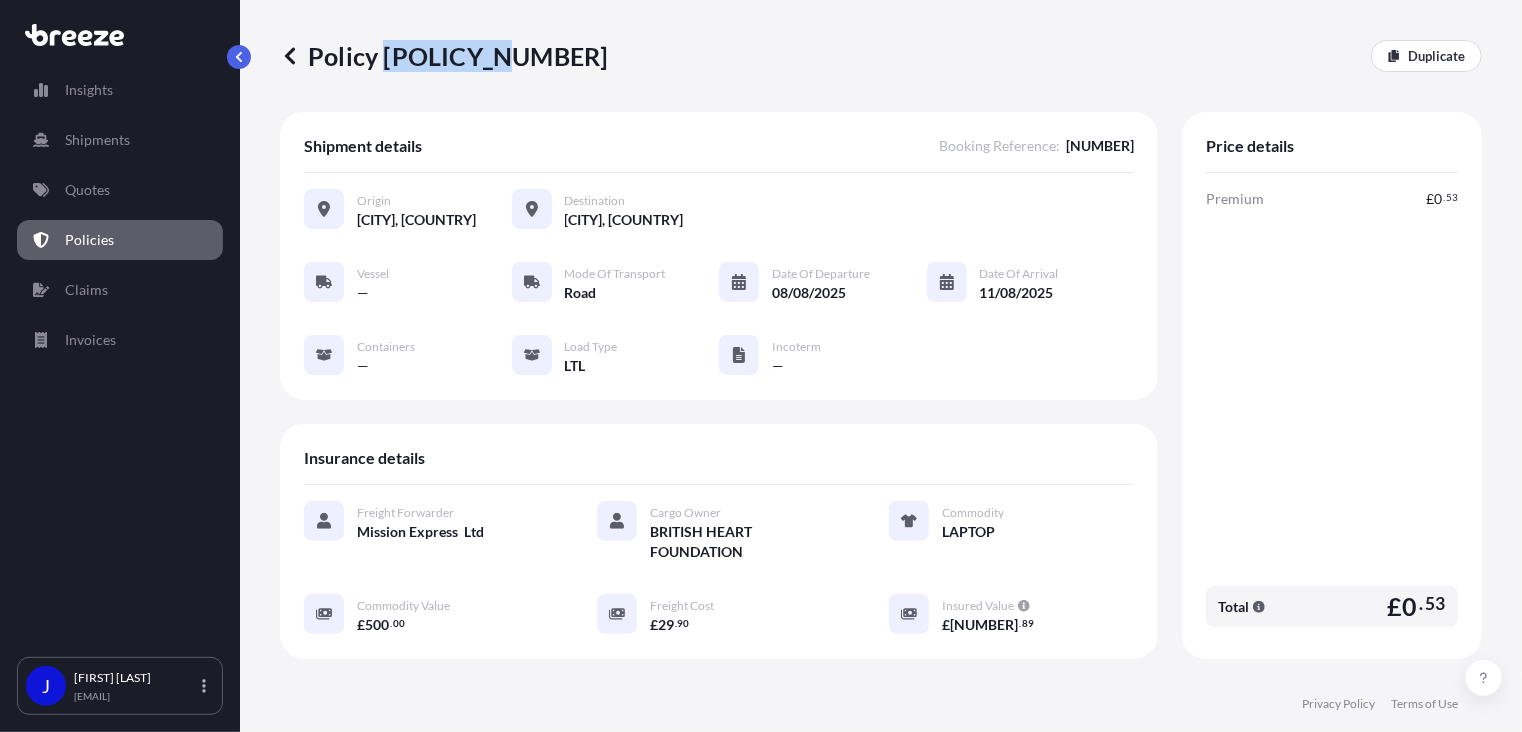 drag, startPoint x: 384, startPoint y: 58, endPoint x: 515, endPoint y: 62, distance: 131.06105 